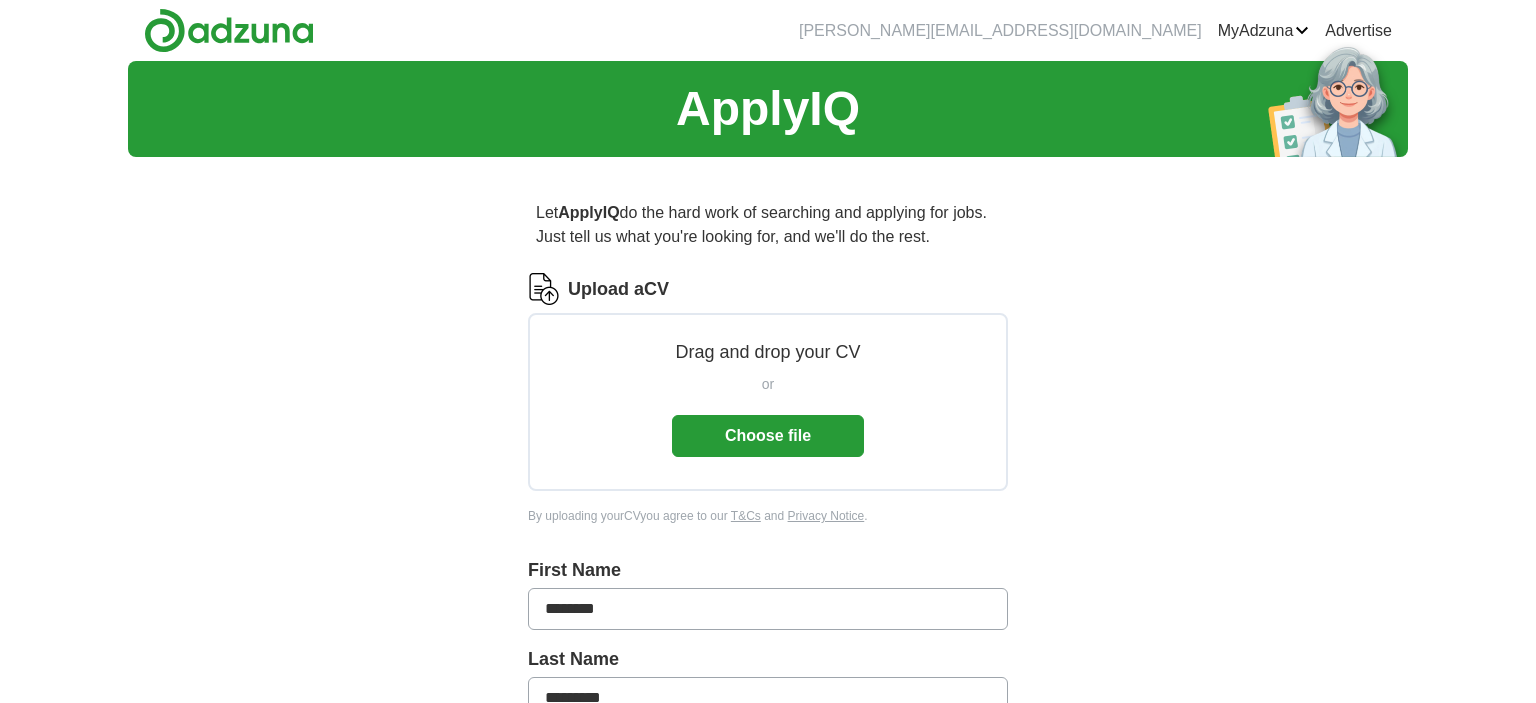 scroll, scrollTop: 0, scrollLeft: 0, axis: both 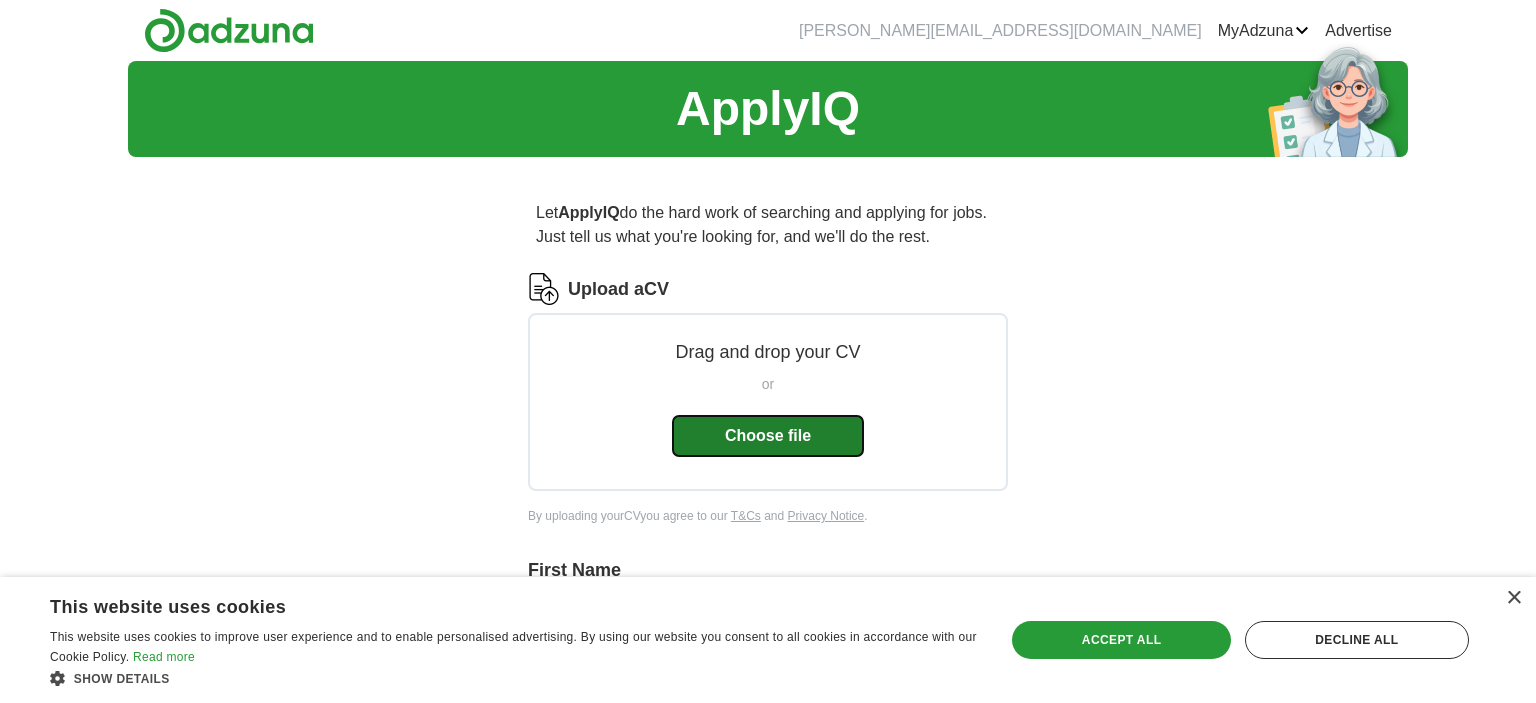 click on "Choose file" at bounding box center [768, 436] 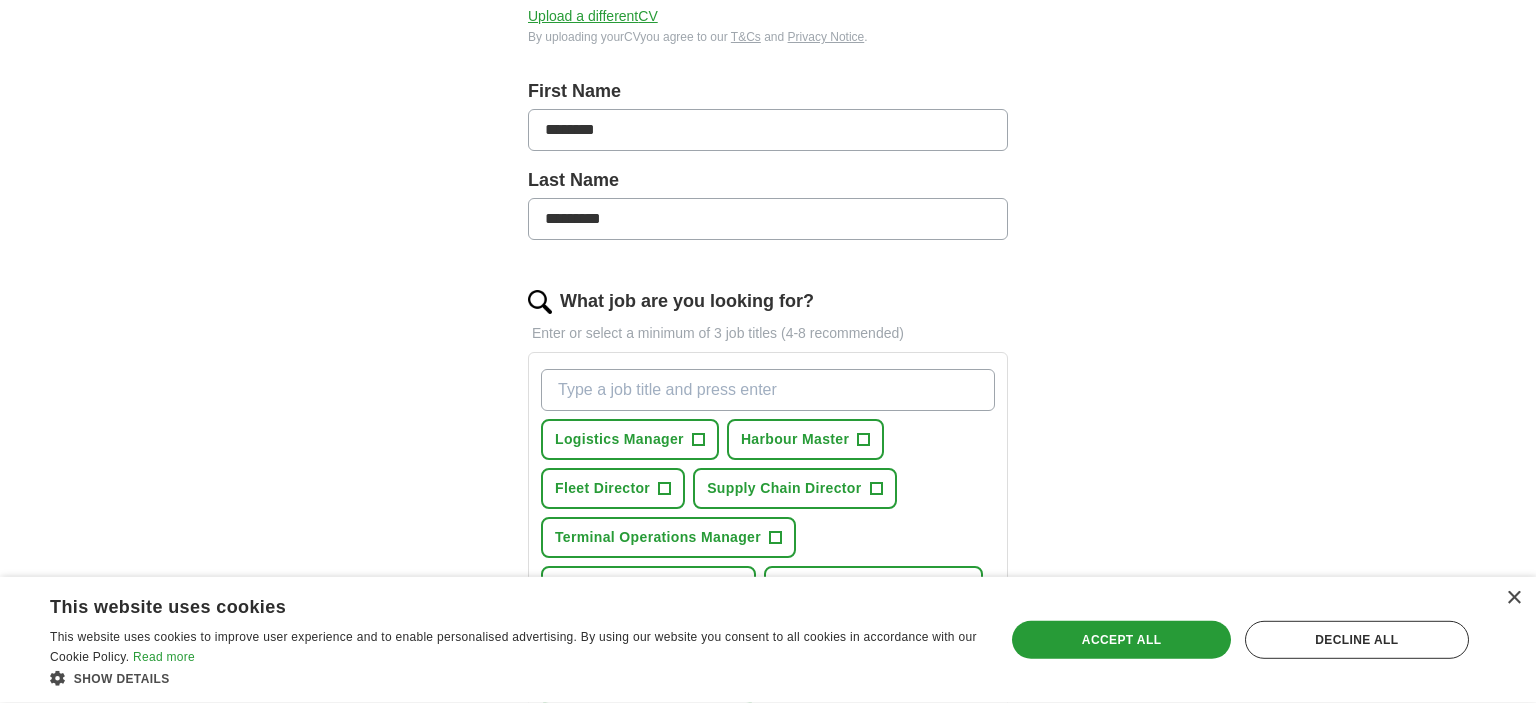 scroll, scrollTop: 422, scrollLeft: 0, axis: vertical 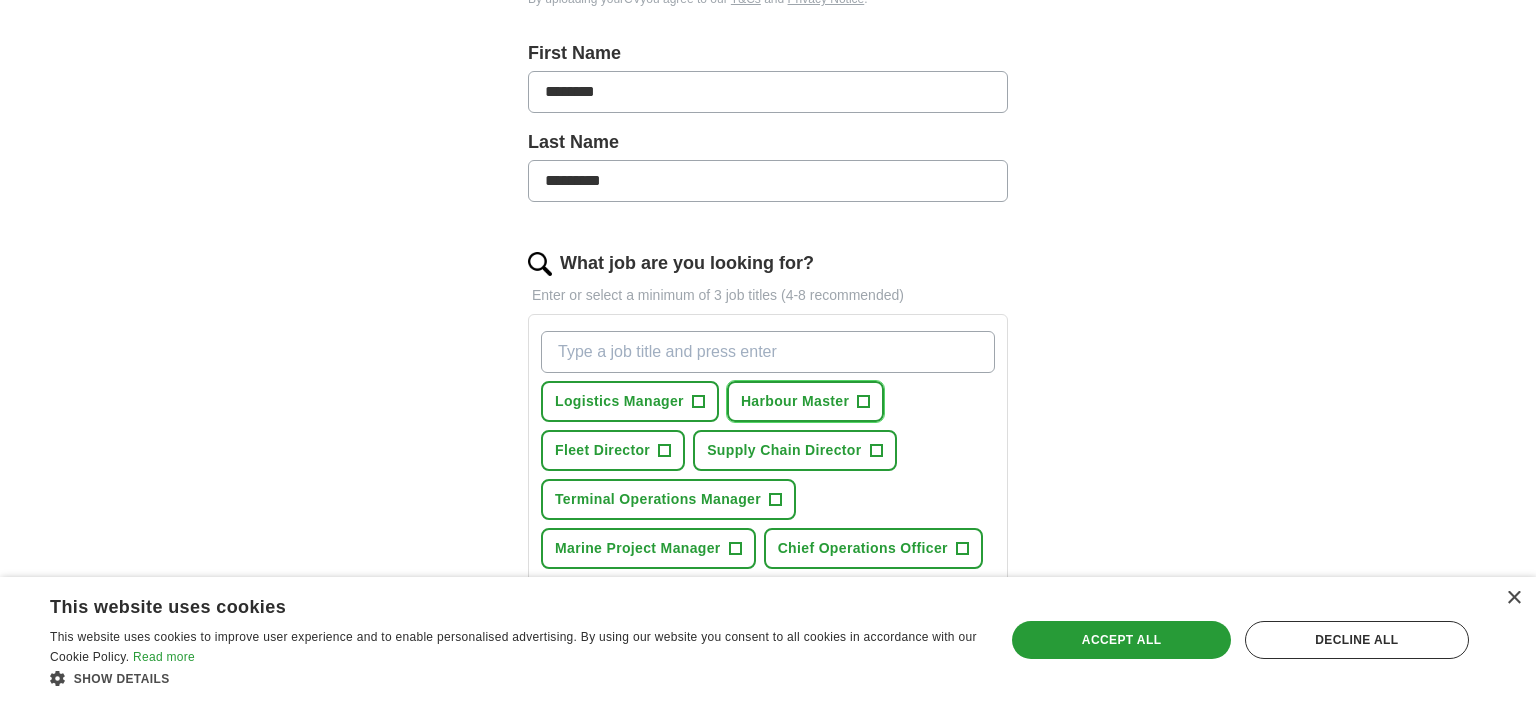 click on "+" at bounding box center (864, 402) 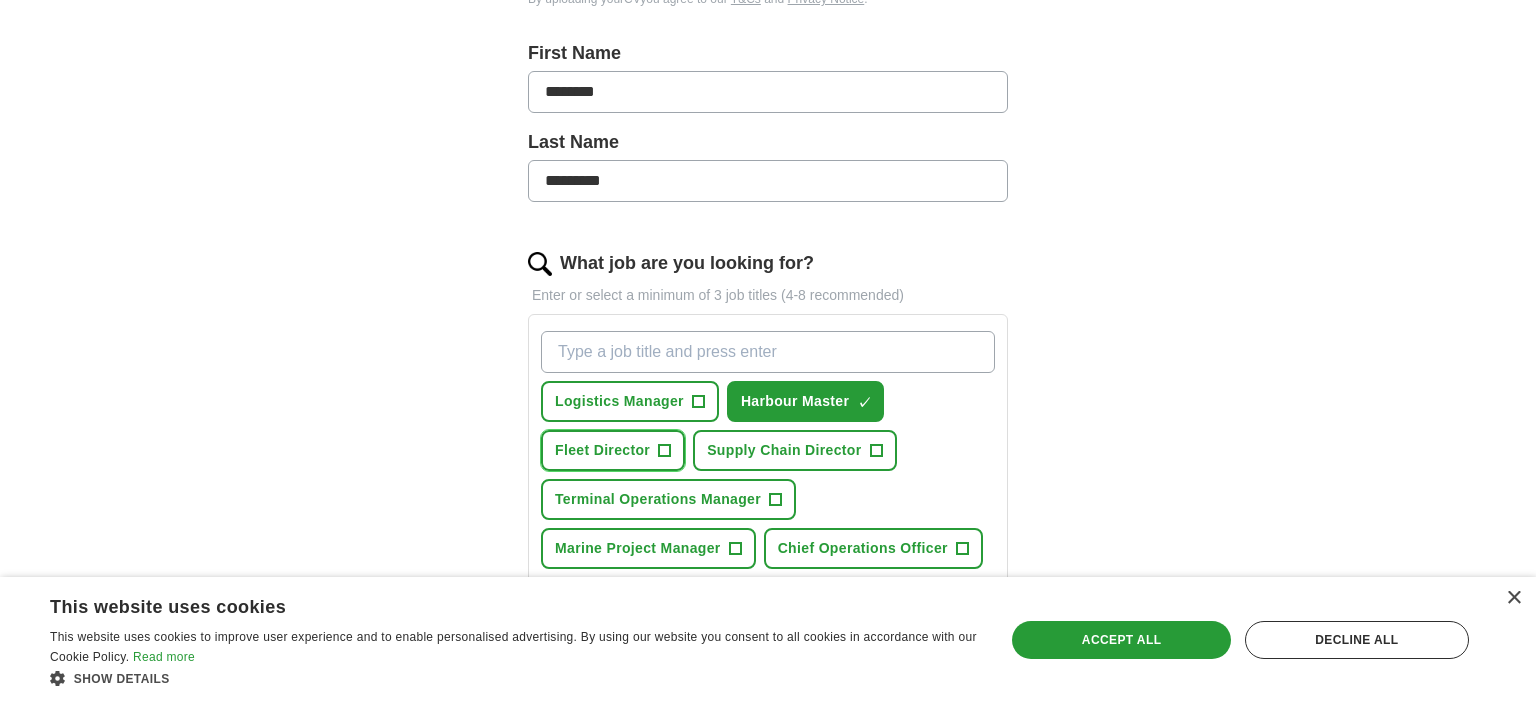 click on "+" at bounding box center (665, 451) 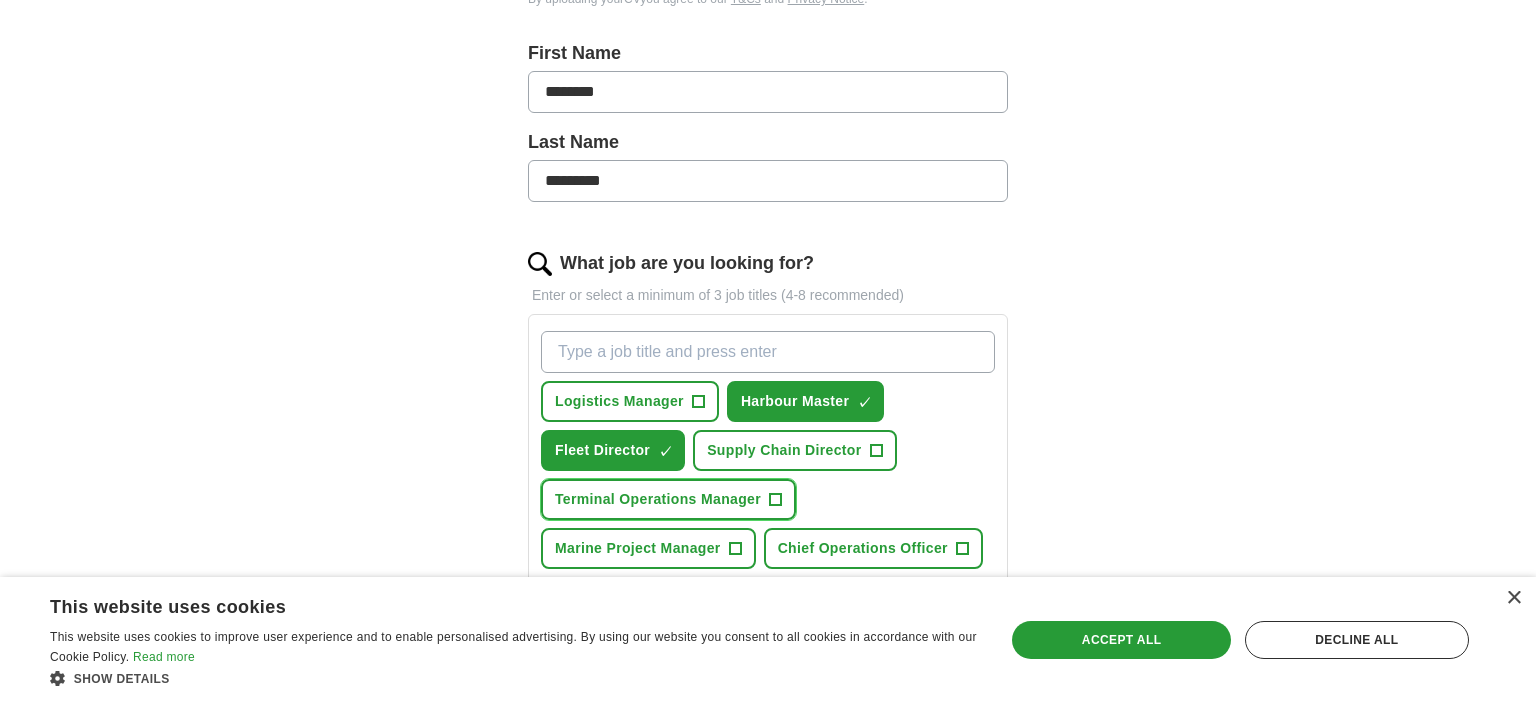 click on "+" at bounding box center (776, 500) 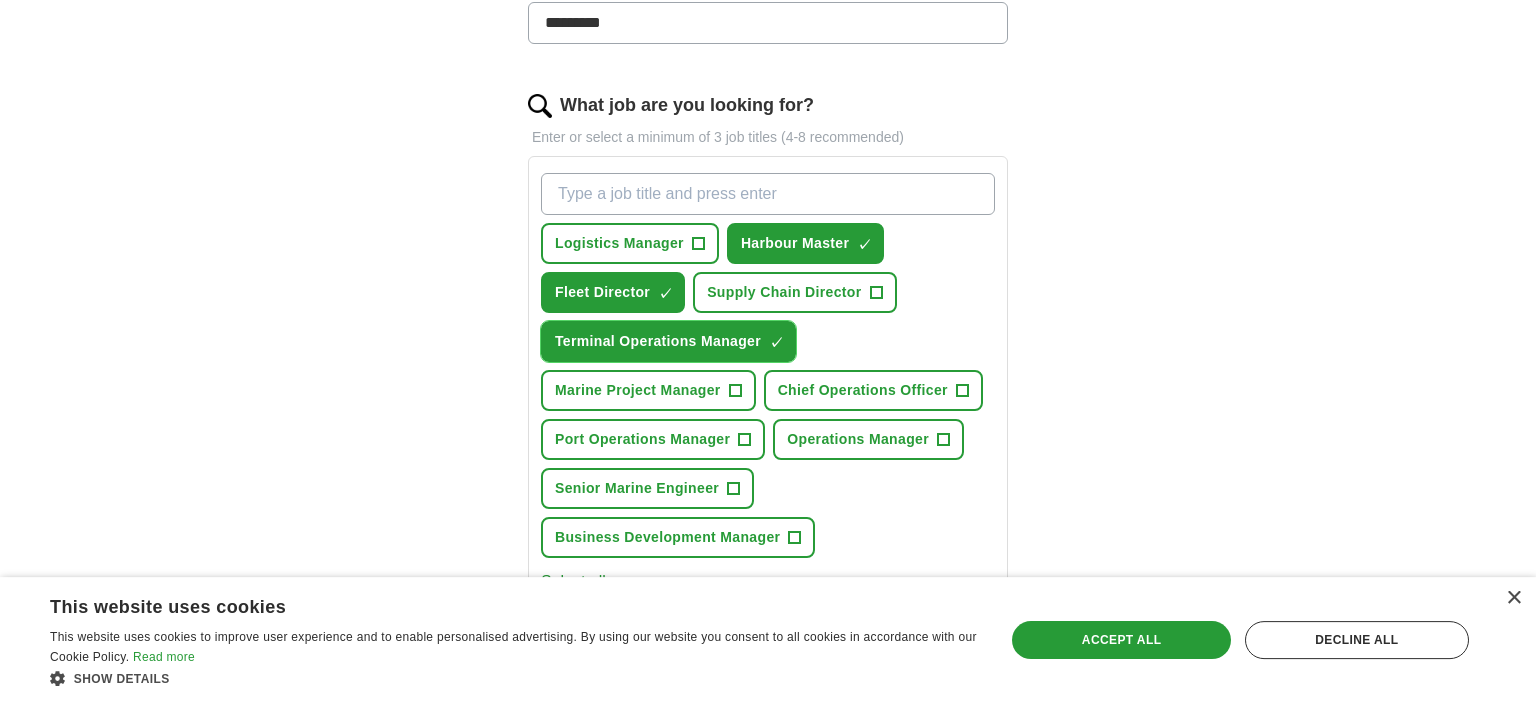 scroll, scrollTop: 633, scrollLeft: 0, axis: vertical 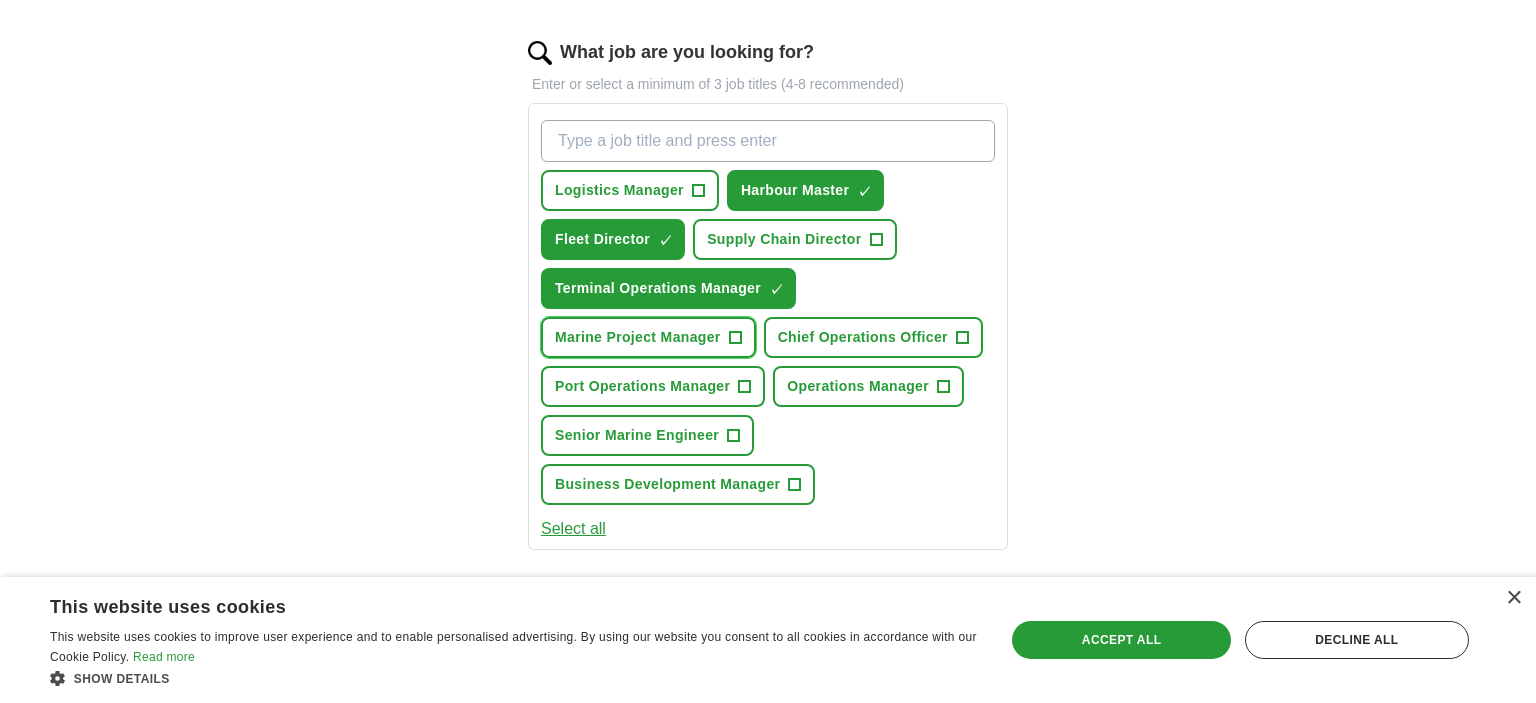 click on "+" at bounding box center [735, 338] 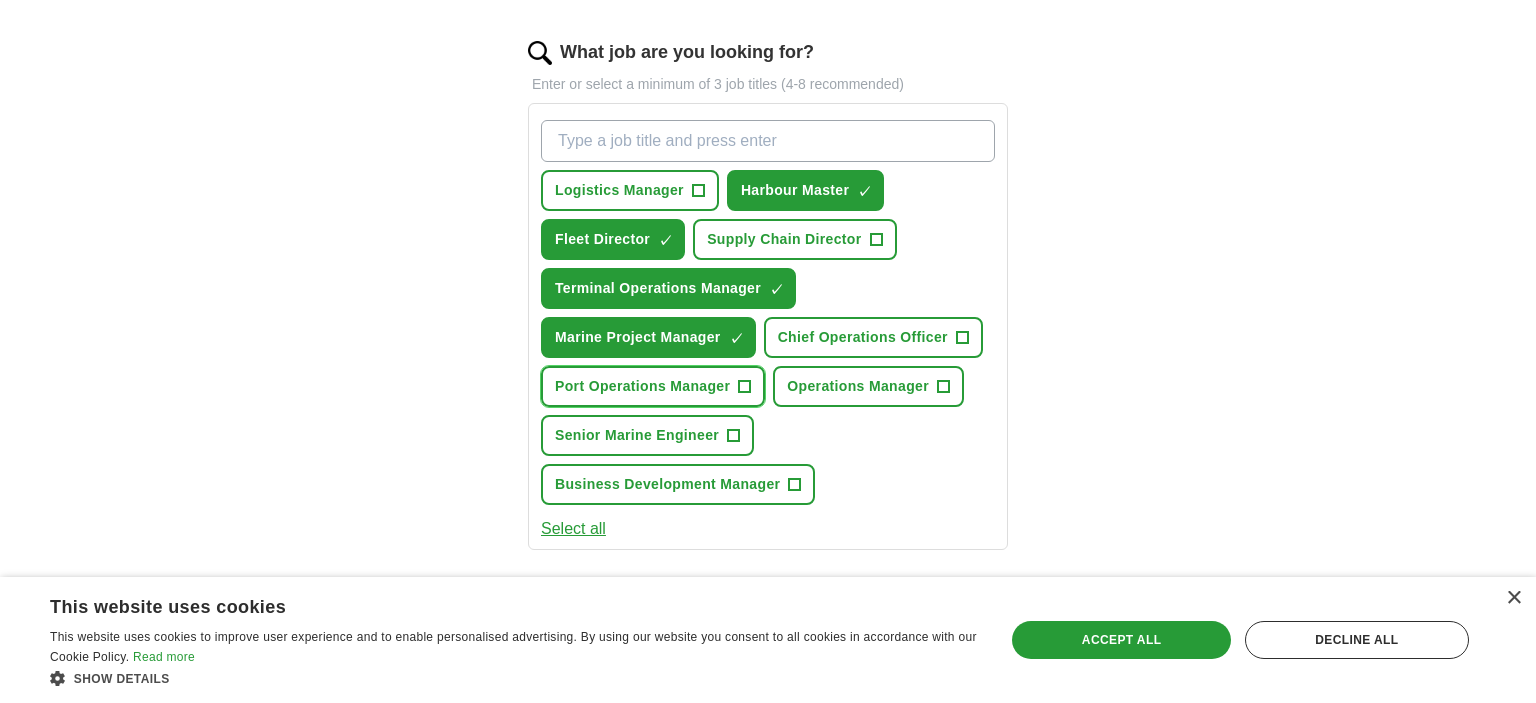 click on "+" at bounding box center (745, 387) 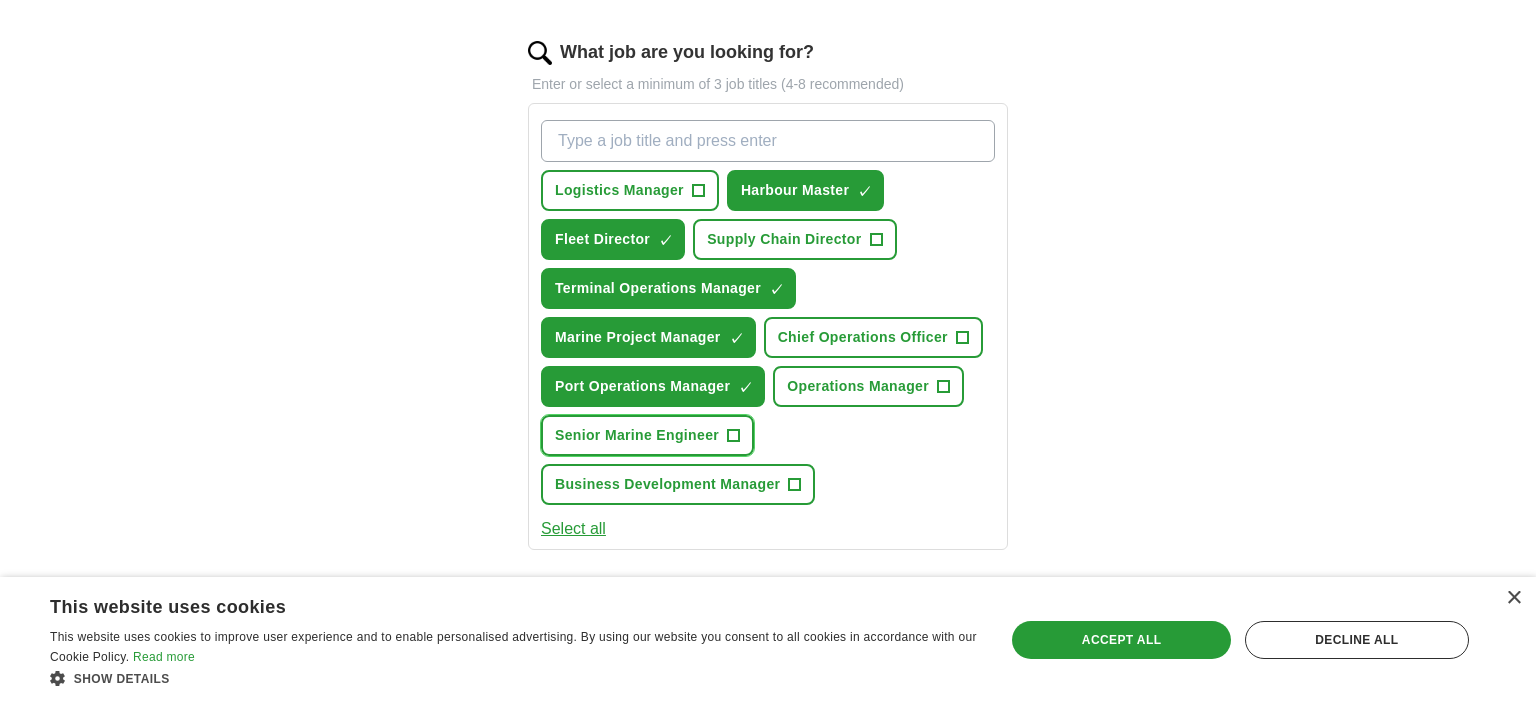 click on "+" at bounding box center (734, 436) 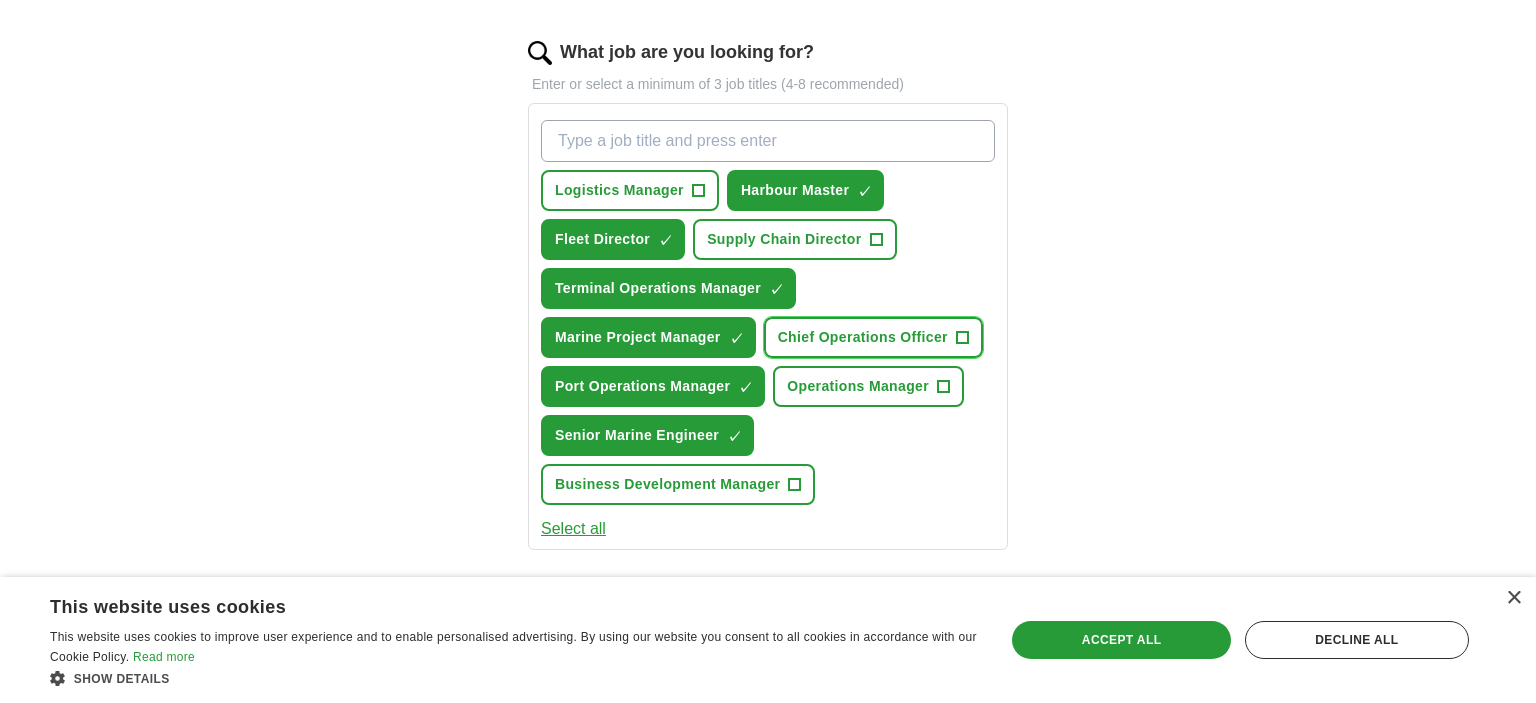 click on "+" at bounding box center (962, 338) 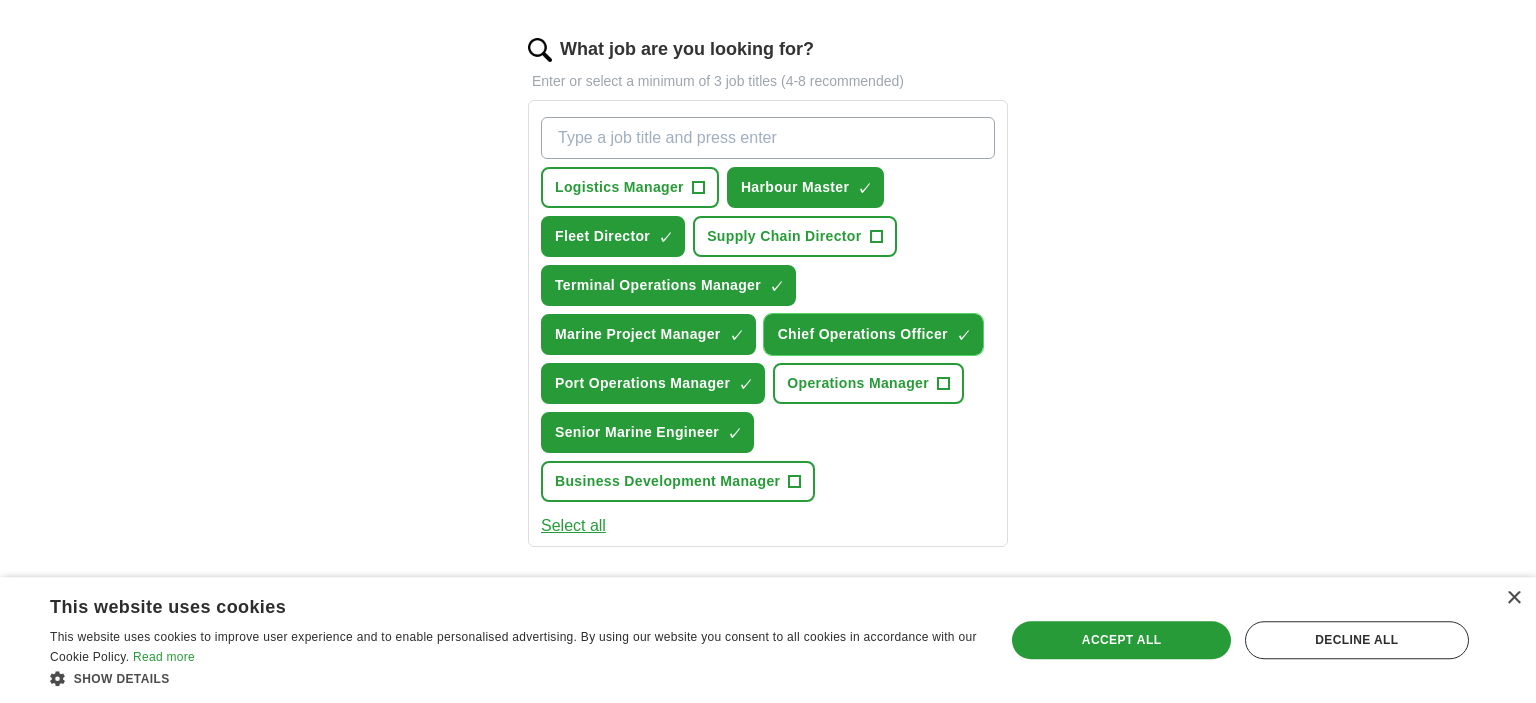 scroll, scrollTop: 633, scrollLeft: 0, axis: vertical 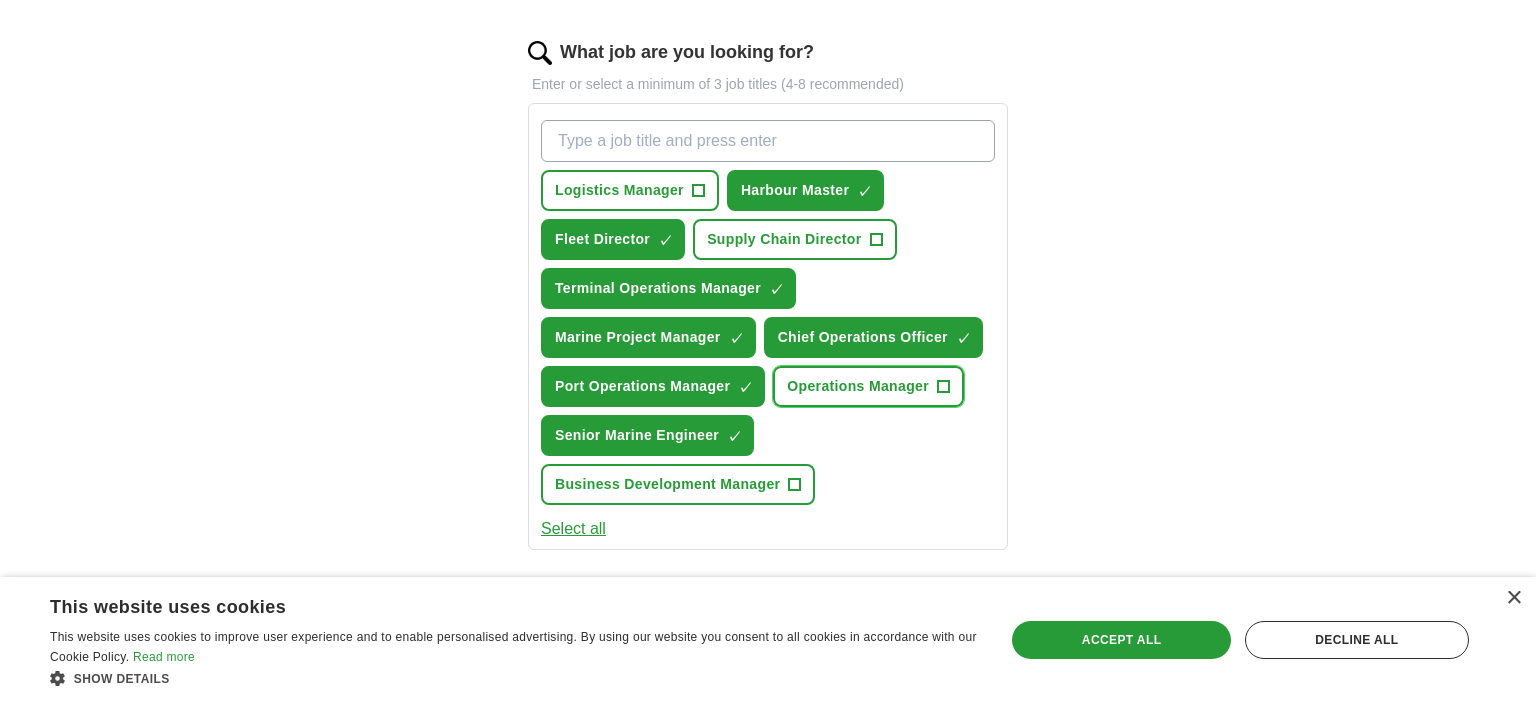 click on "+" at bounding box center [943, 387] 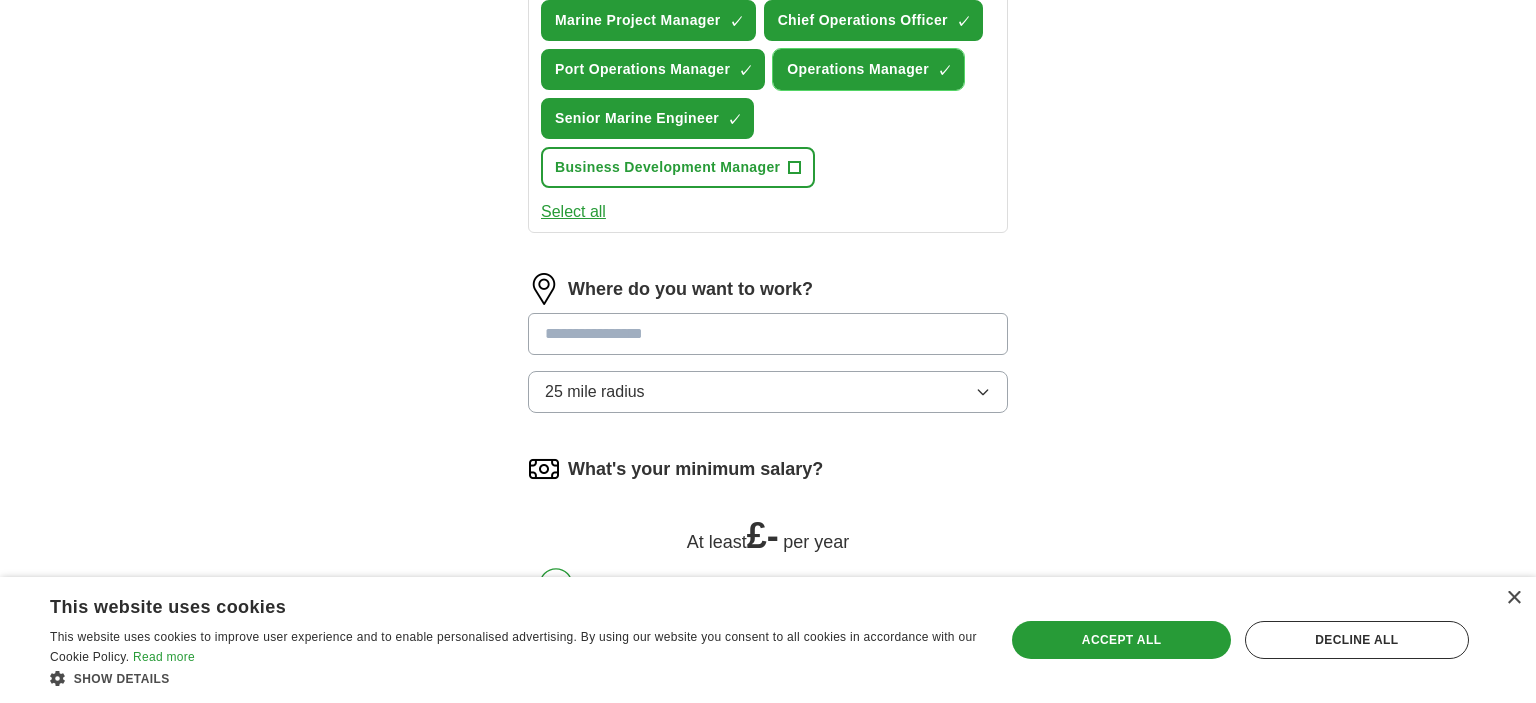 scroll, scrollTop: 844, scrollLeft: 0, axis: vertical 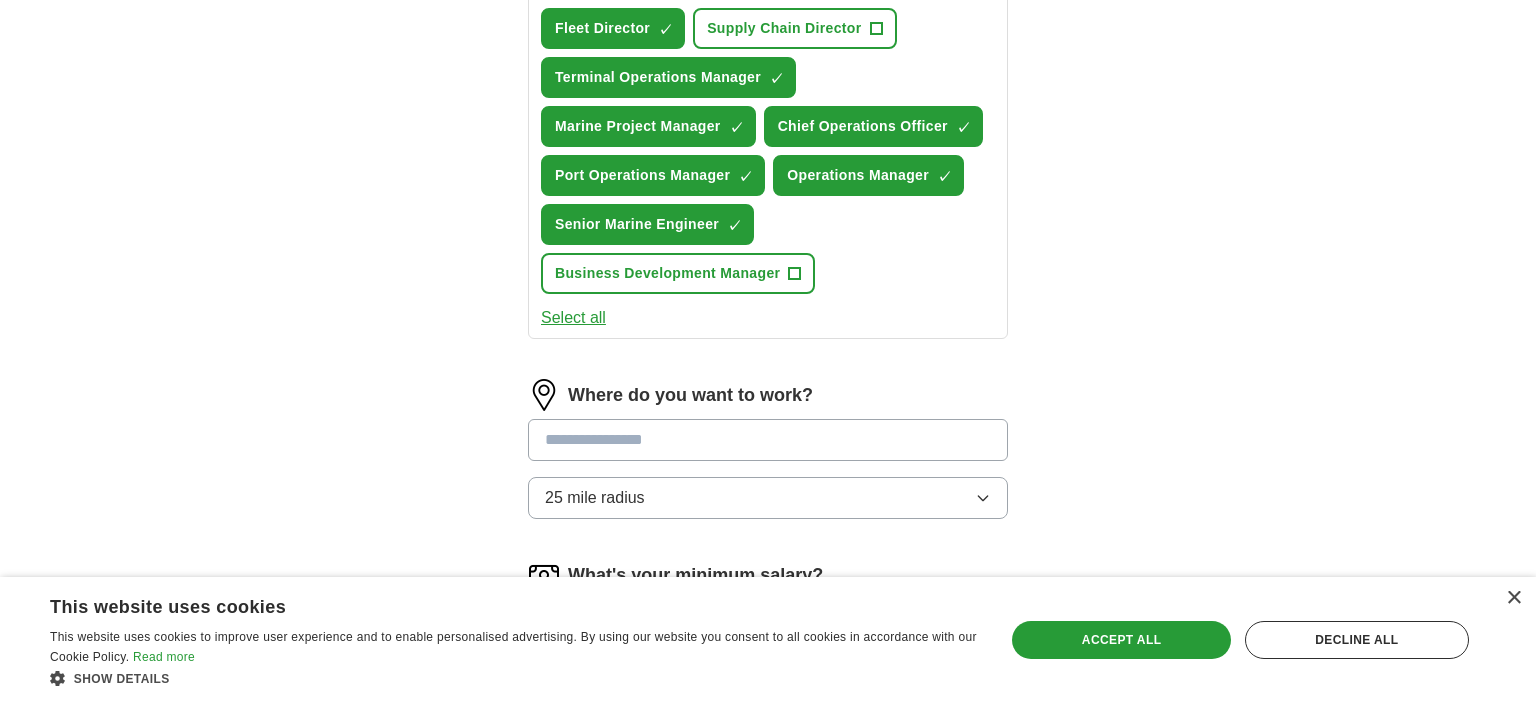 click at bounding box center [768, 440] 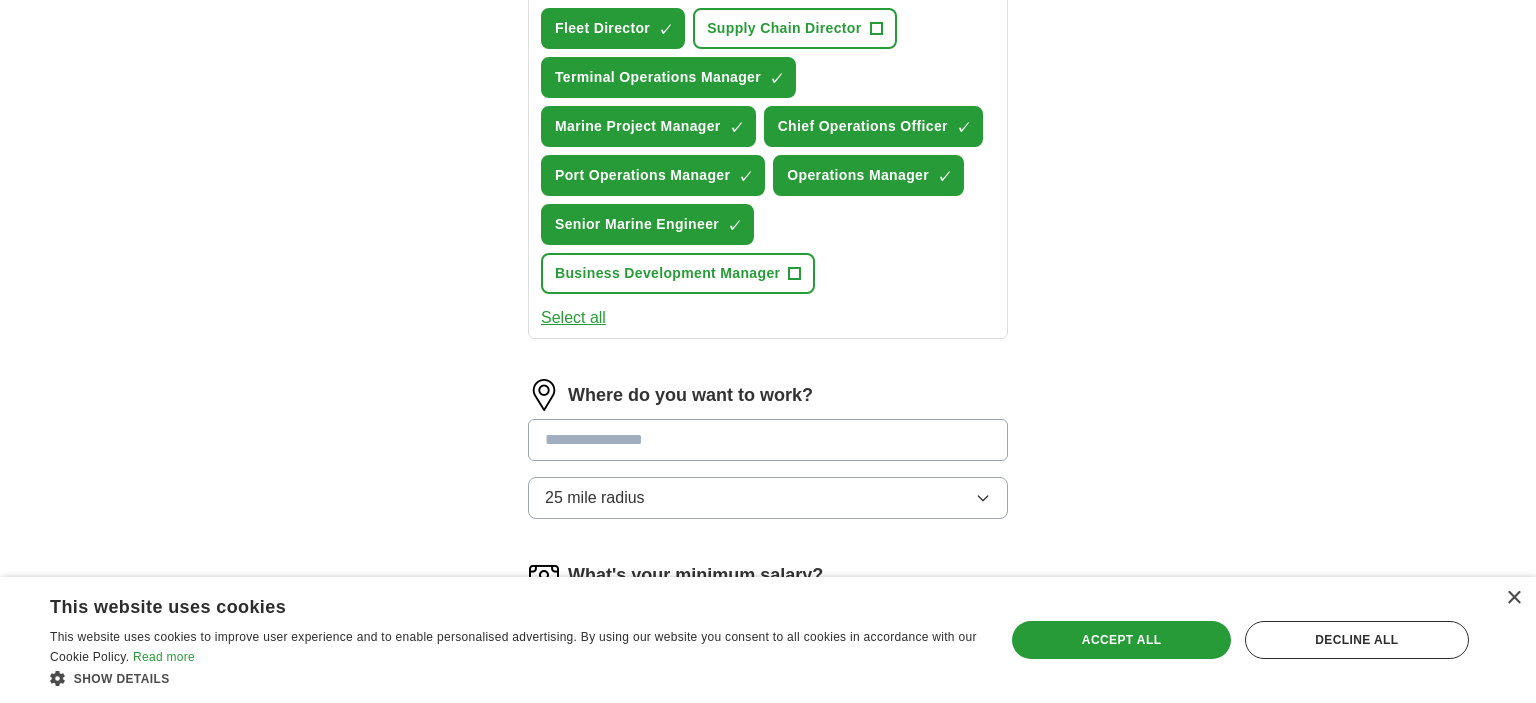 paste 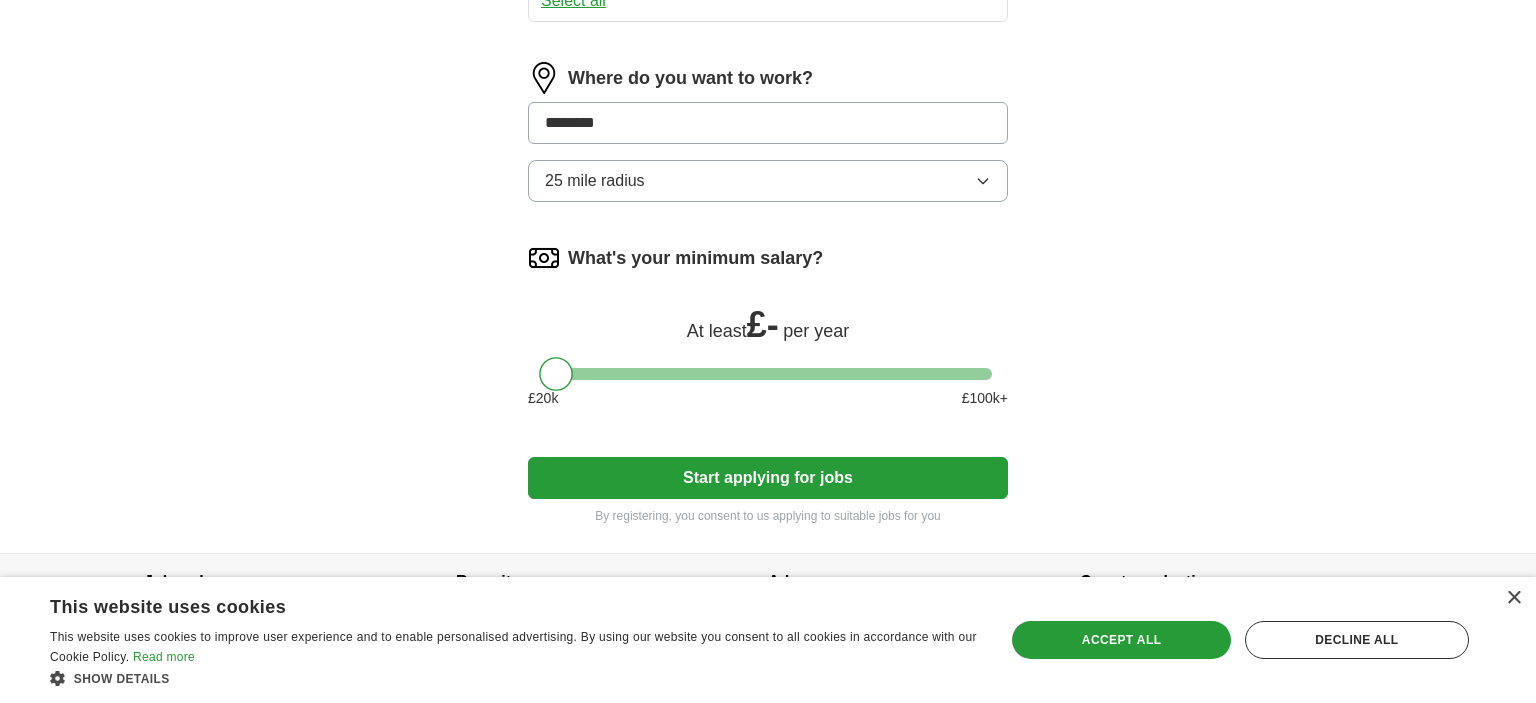 scroll, scrollTop: 1204, scrollLeft: 0, axis: vertical 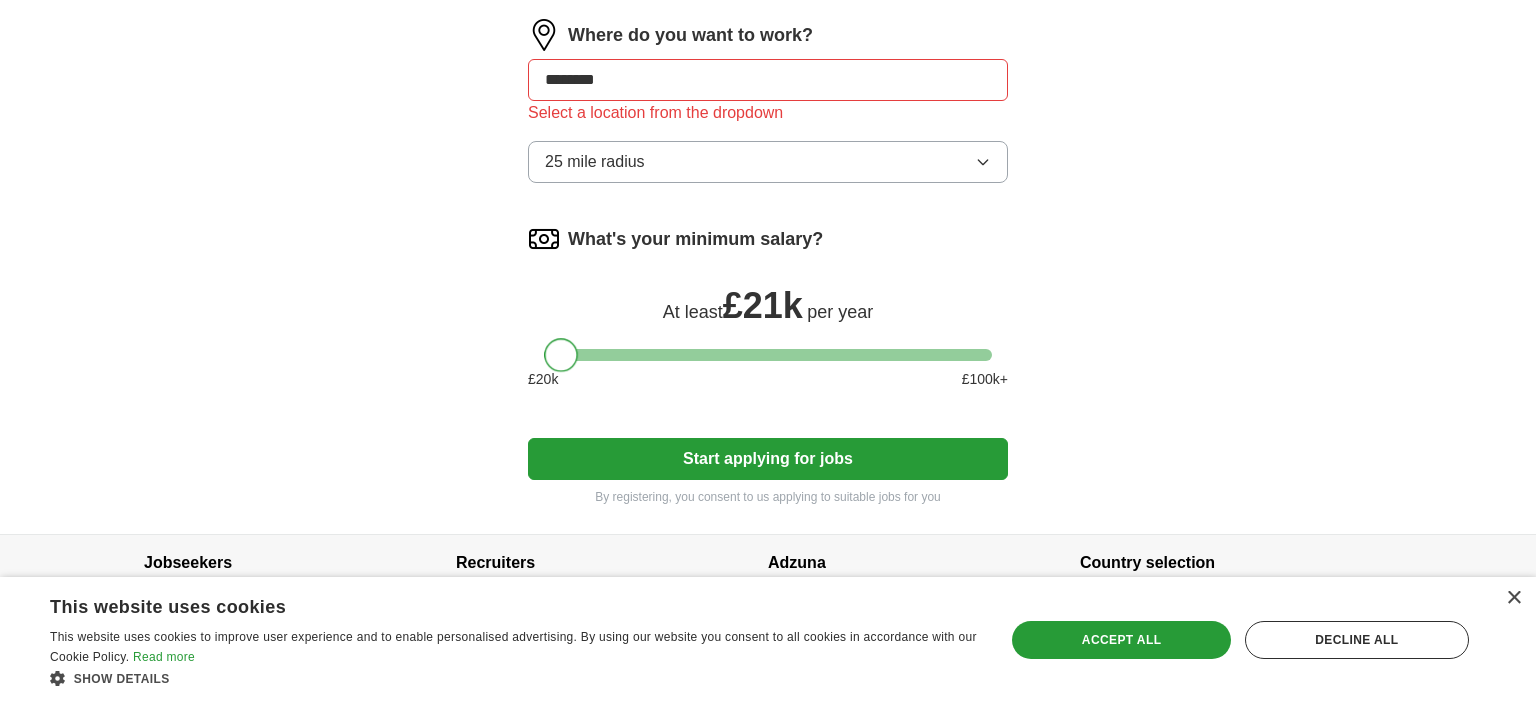 click on "What's your minimum salary? At least  £ 21k   per year £ 20 k £ 100 k+" at bounding box center [768, 314] 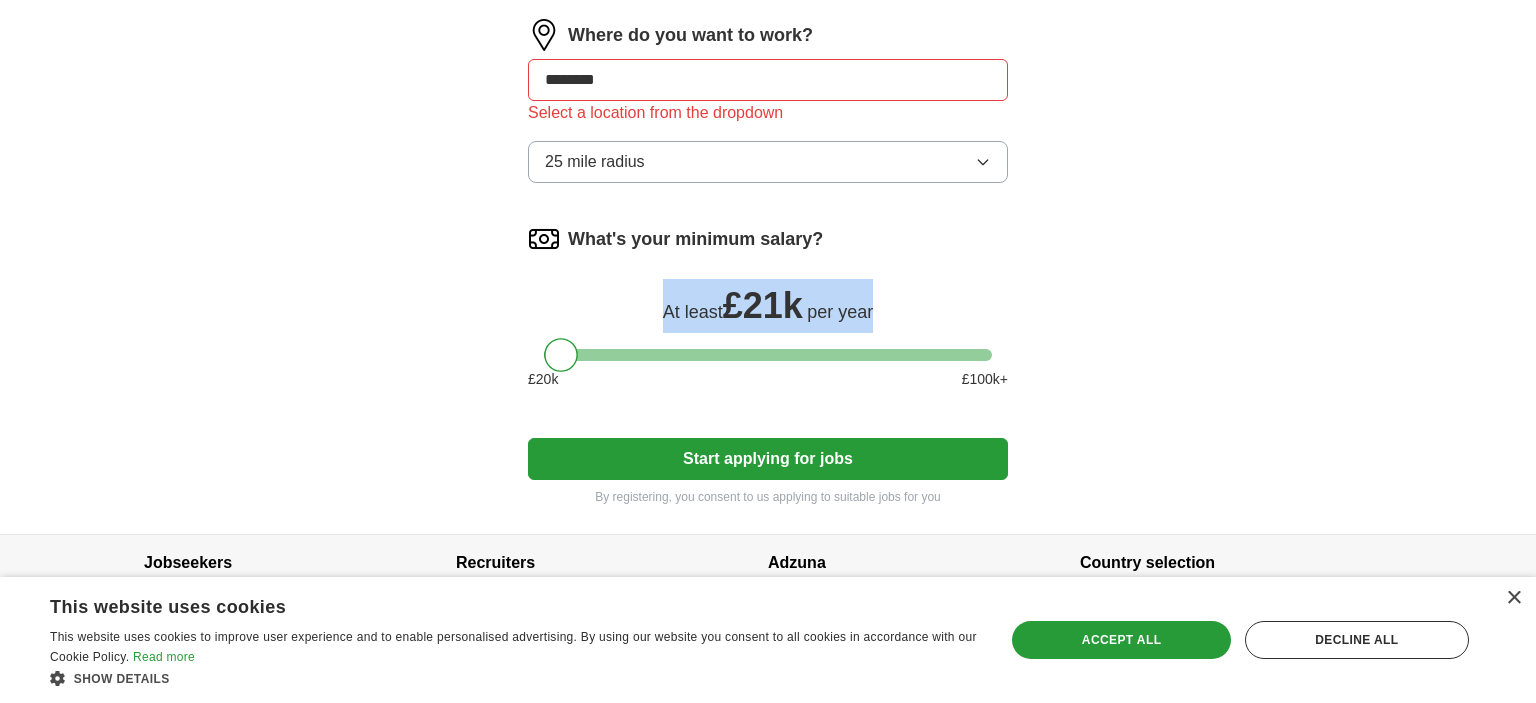 click on "What's your minimum salary? At least  £ 21k   per year £ 20 k £ 100 k+" at bounding box center (768, 314) 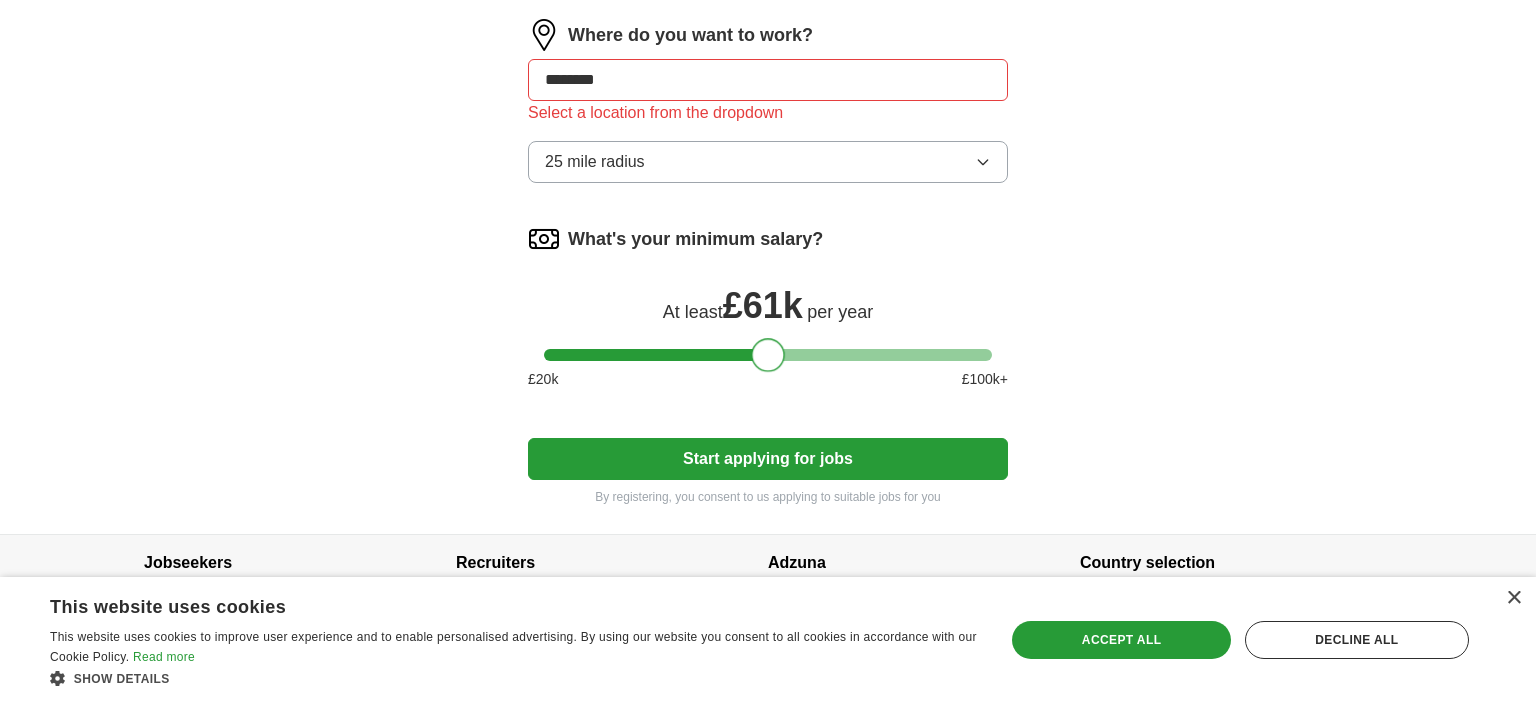 drag, startPoint x: 564, startPoint y: 350, endPoint x: 769, endPoint y: 362, distance: 205.35092 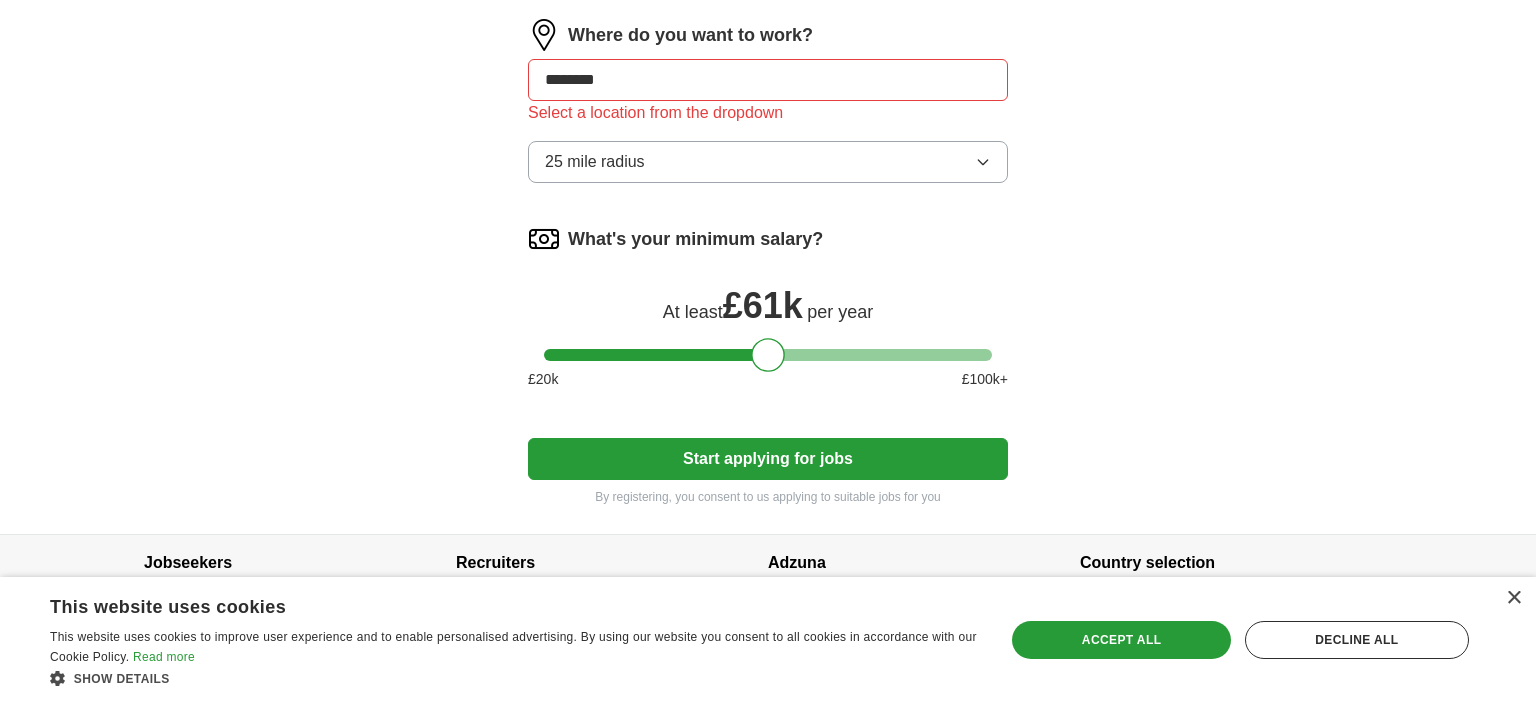 click on "Let  ApplyIQ  do the hard work of searching and applying for jobs. Just tell us what you're looking for, and we'll do the rest. Select a CV Application.doc [DATE] 19:45 Upload a different  CV By uploading your  CV  you agree to our   T&Cs   and   Privacy Notice . First Name ******** Last Name ********* What job are you looking for? Enter or select a minimum of 3 job titles (4-8 recommended) Logistics Manager + Harbour Master ✓ × Fleet Director ✓ × Supply Chain Director + Terminal Operations Manager ✓ × Marine Project Manager ✓ × Chief Operations Officer ✓ × Port Operations Manager ✓ × Operations Manager ✓ × Senior Marine Engineer ✓ × Business Development Manager + Select all Where do you want to work? ******** Select a location from the dropdown 25 mile radius What's your minimum salary? At least  £ 61k   per year £ 20 k £ 100 k+ Start applying for jobs By registering, you consent to us applying to suitable jobs for you" at bounding box center [768, -249] 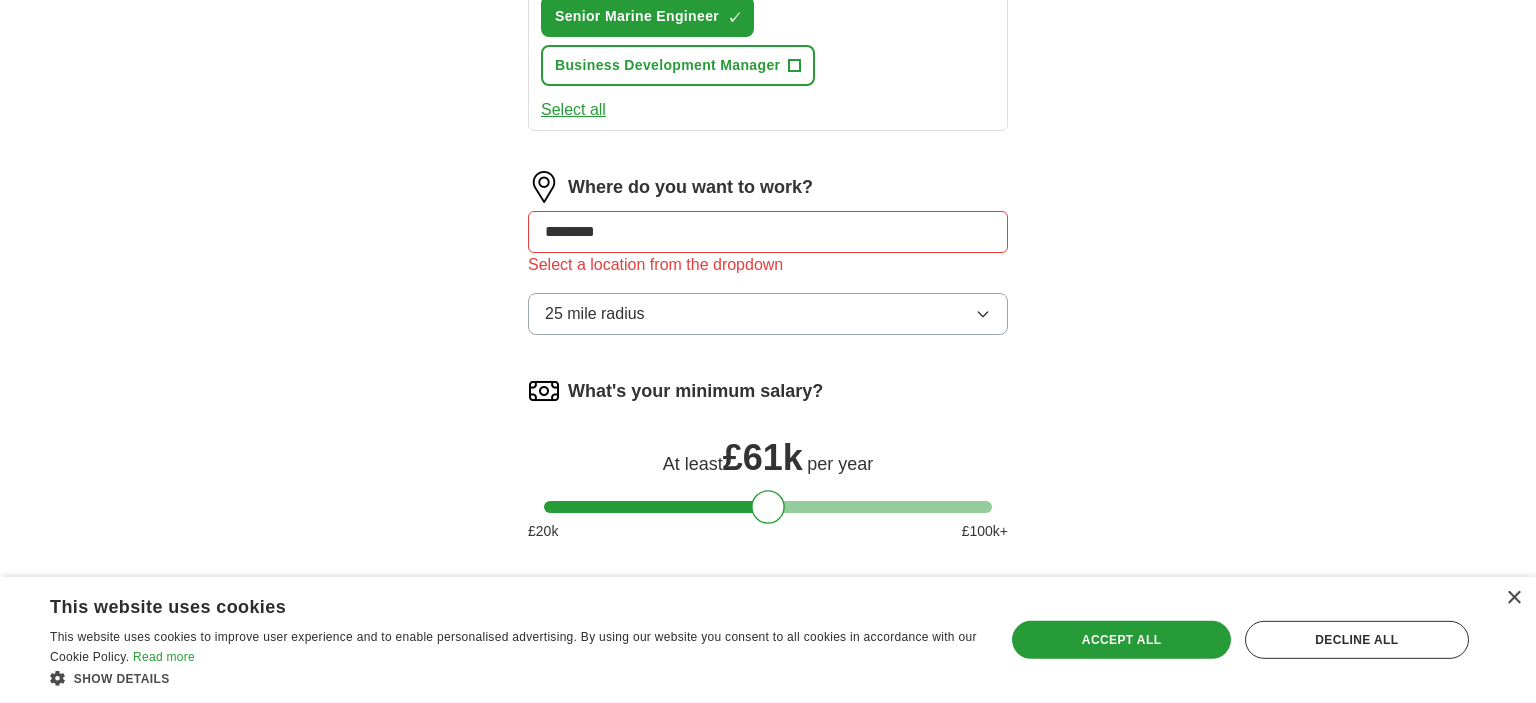 scroll, scrollTop: 1016, scrollLeft: 0, axis: vertical 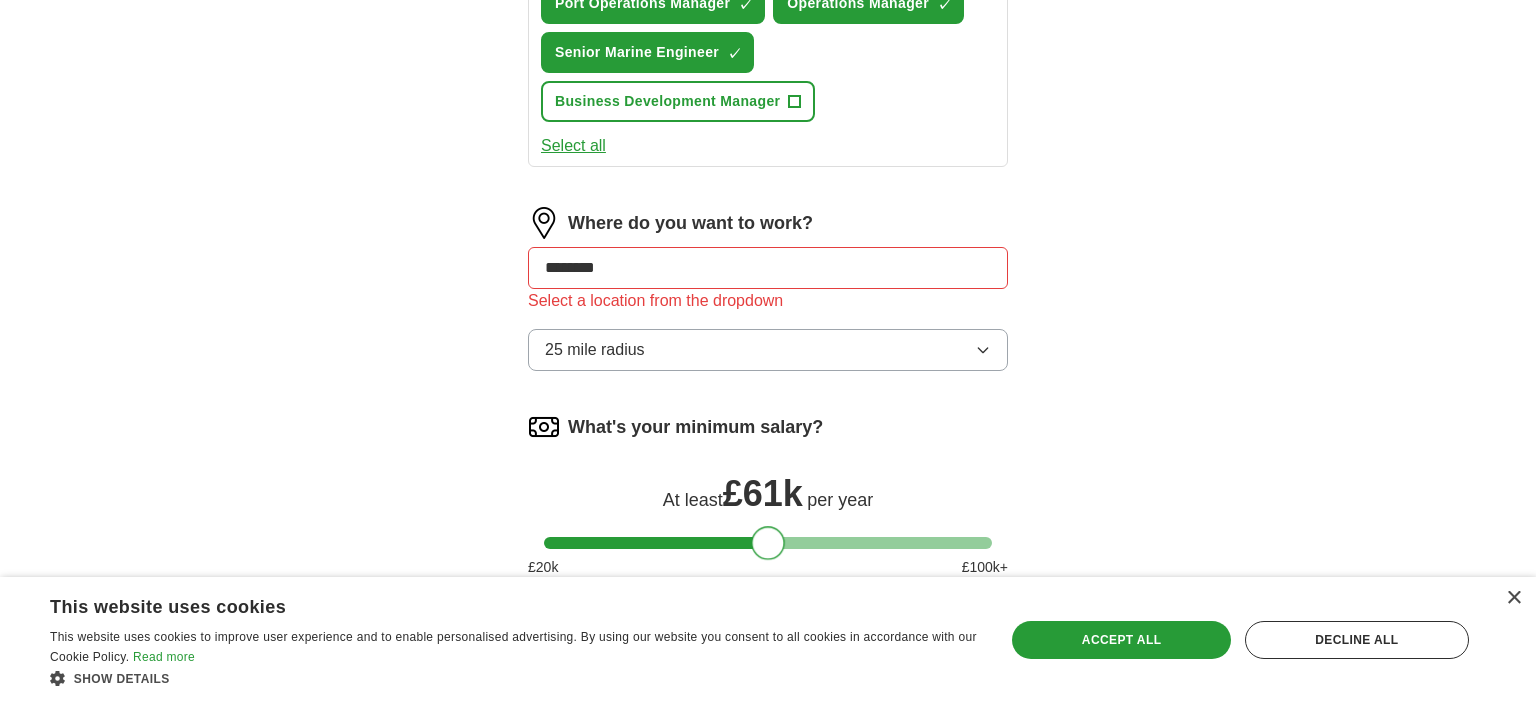 click at bounding box center [769, 543] 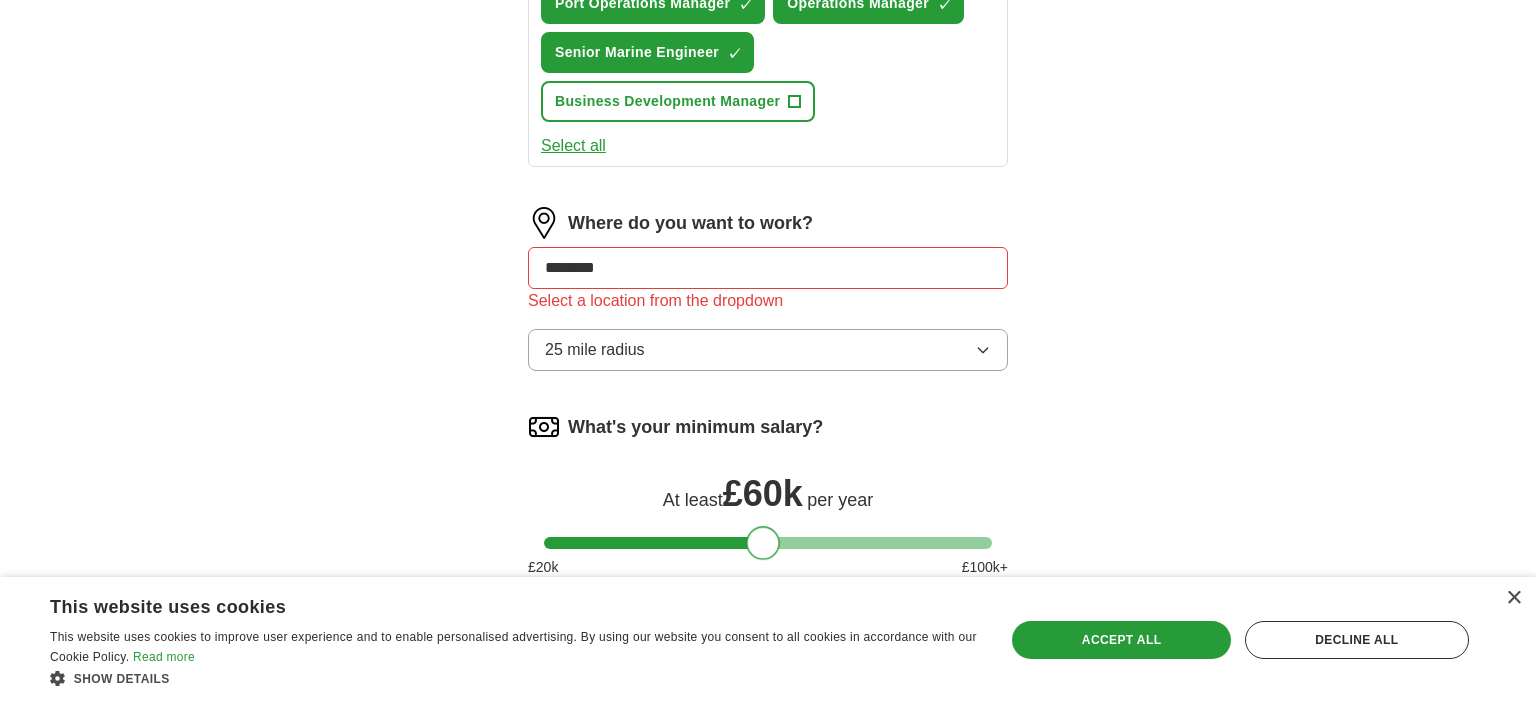 click at bounding box center (763, 543) 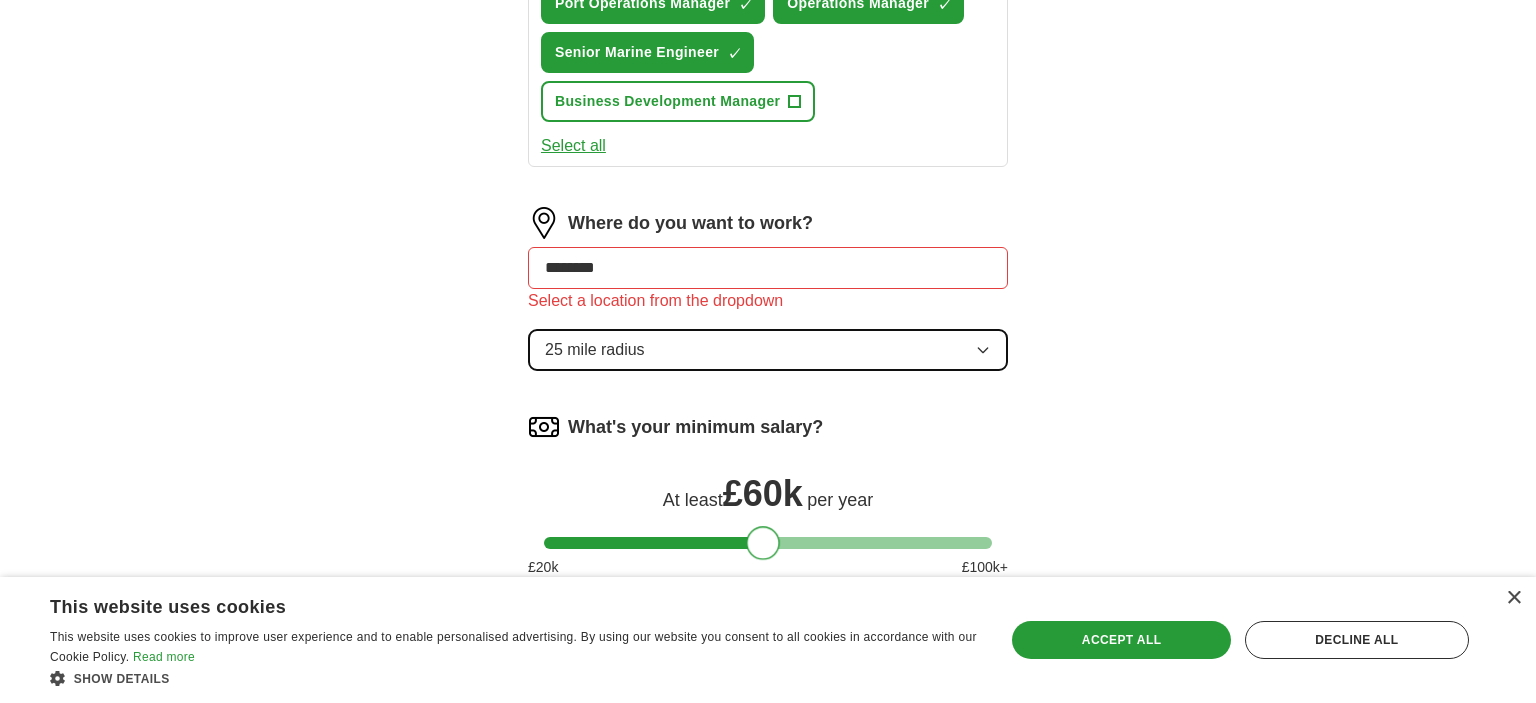 click 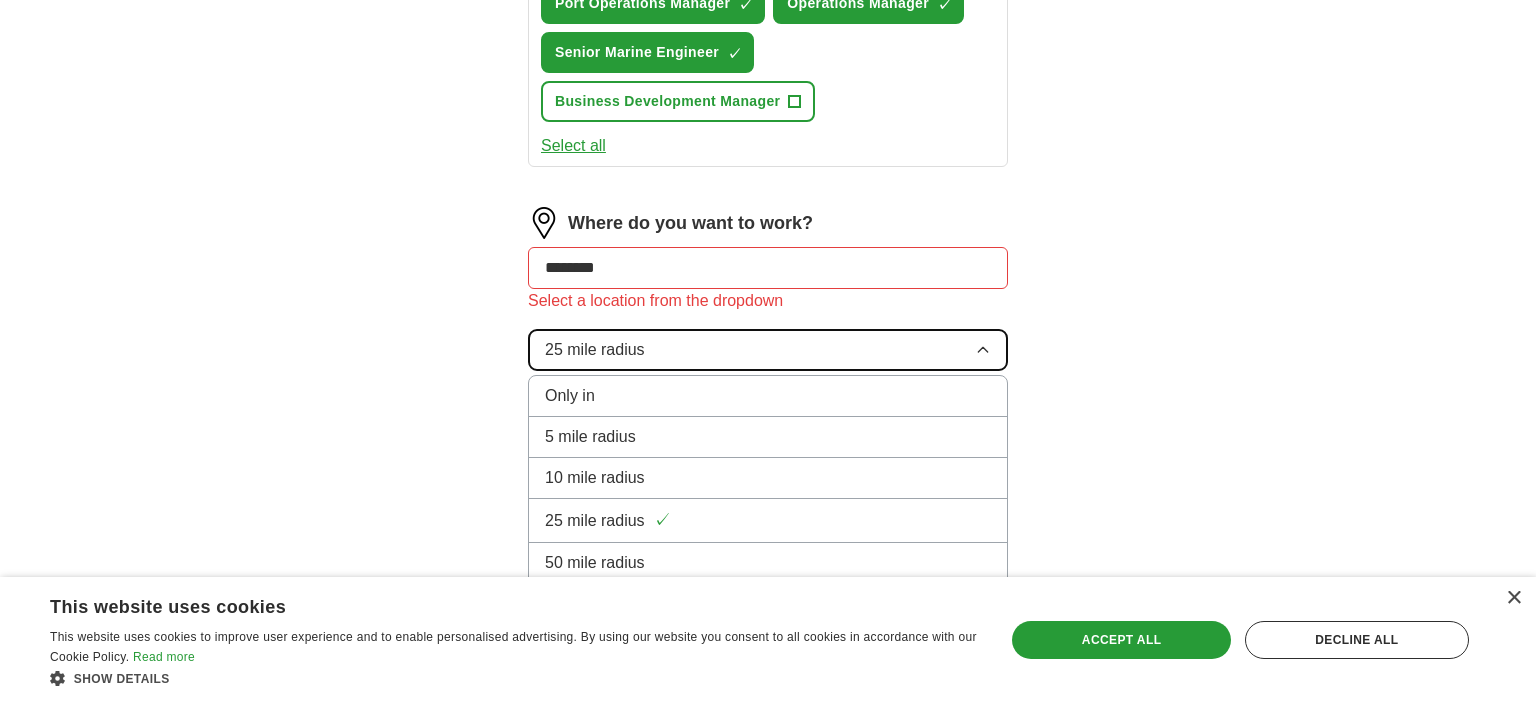 click 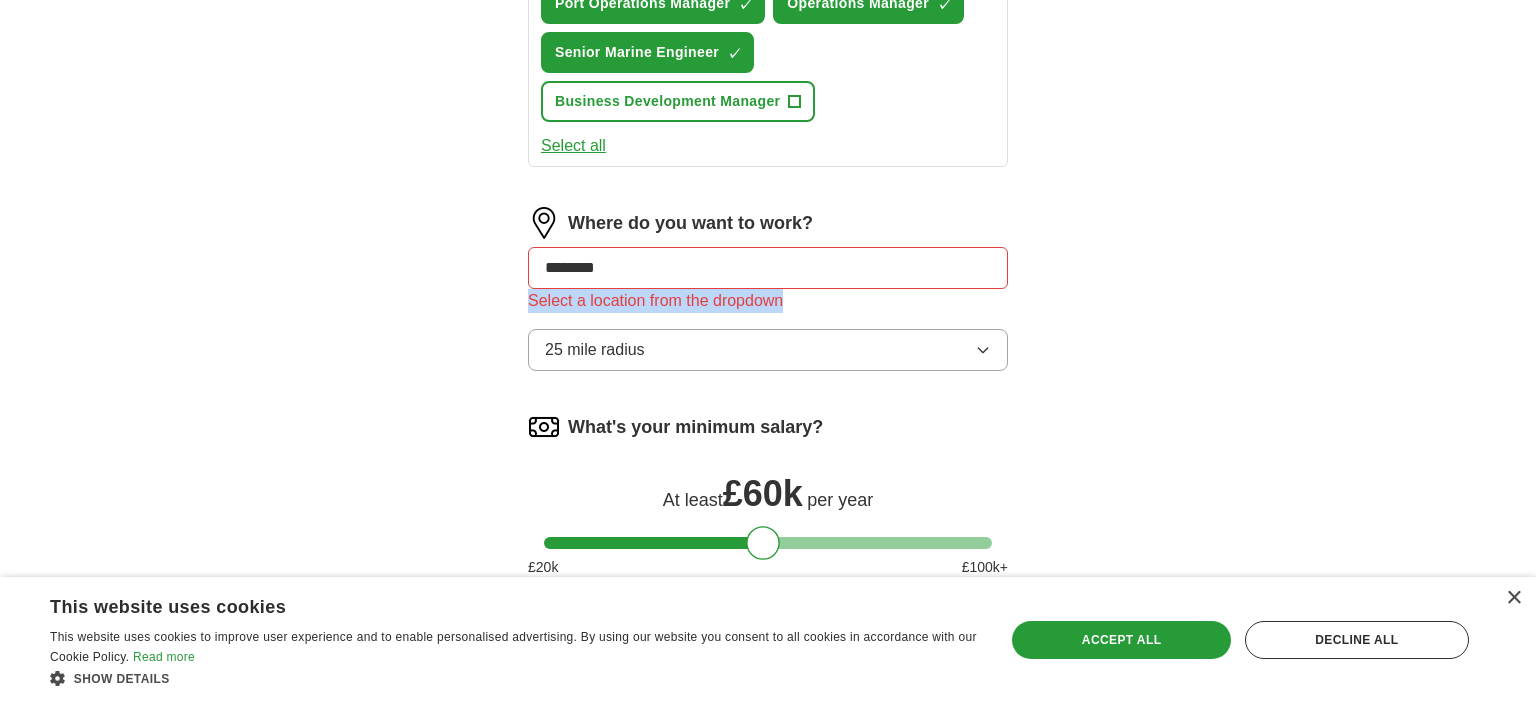 drag, startPoint x: 801, startPoint y: 295, endPoint x: 501, endPoint y: 292, distance: 300.015 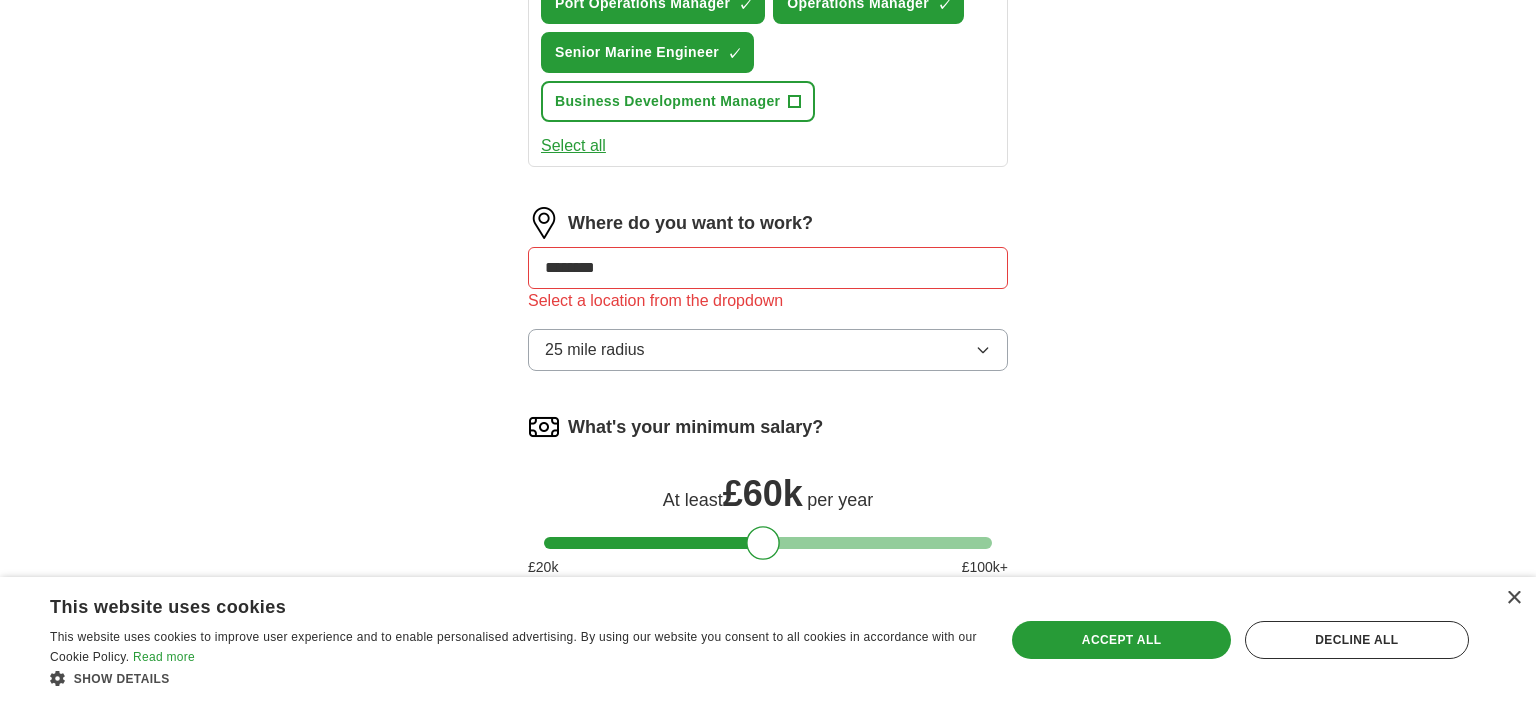 click on "********" at bounding box center (768, 268) 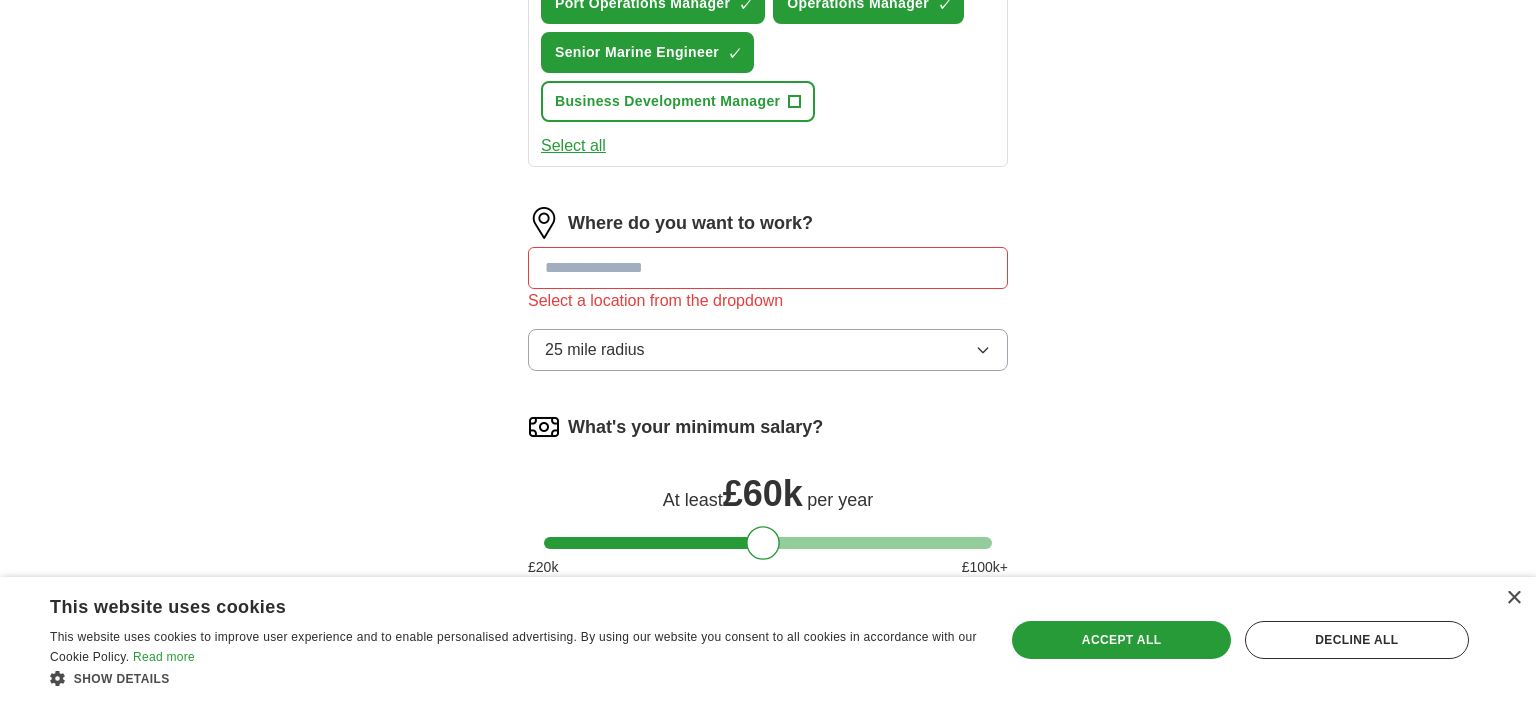 click at bounding box center (768, 268) 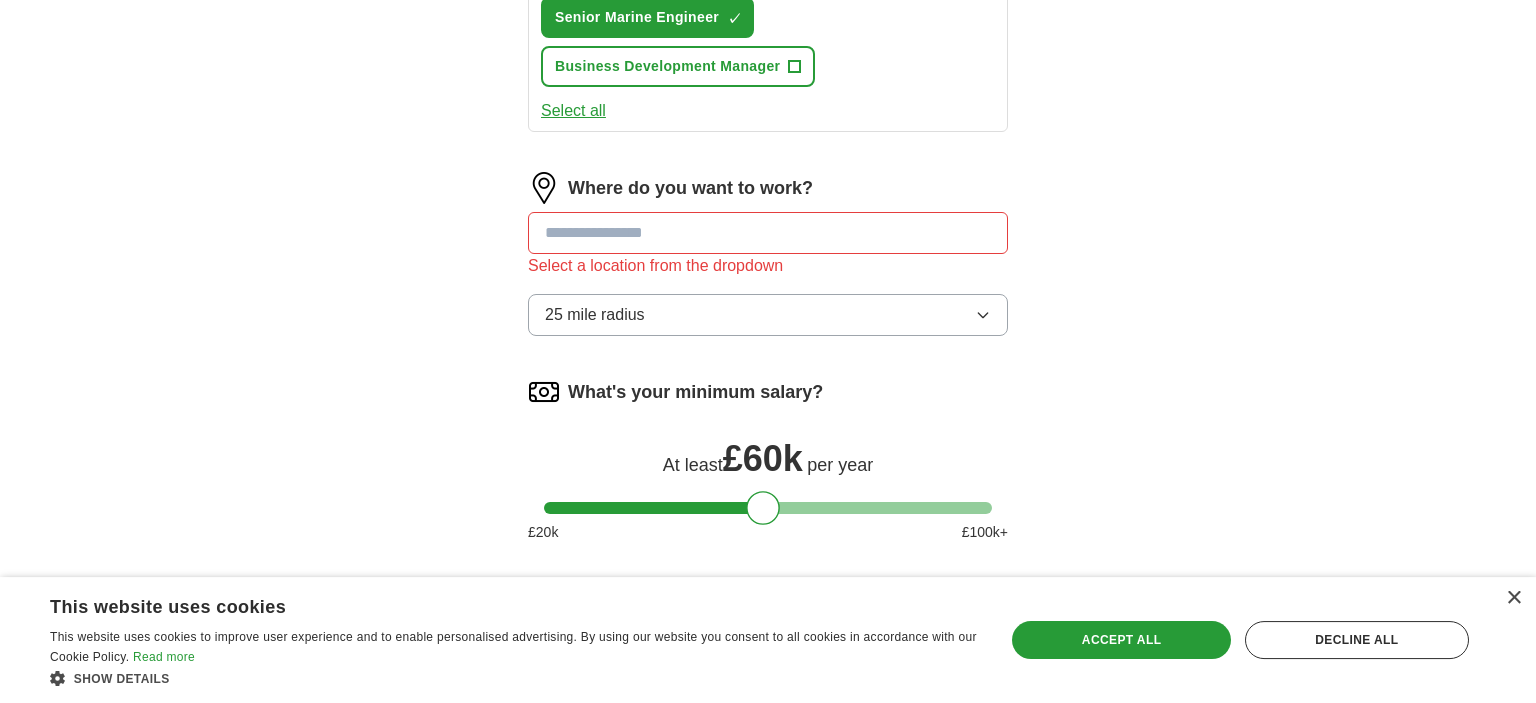 scroll, scrollTop: 1016, scrollLeft: 0, axis: vertical 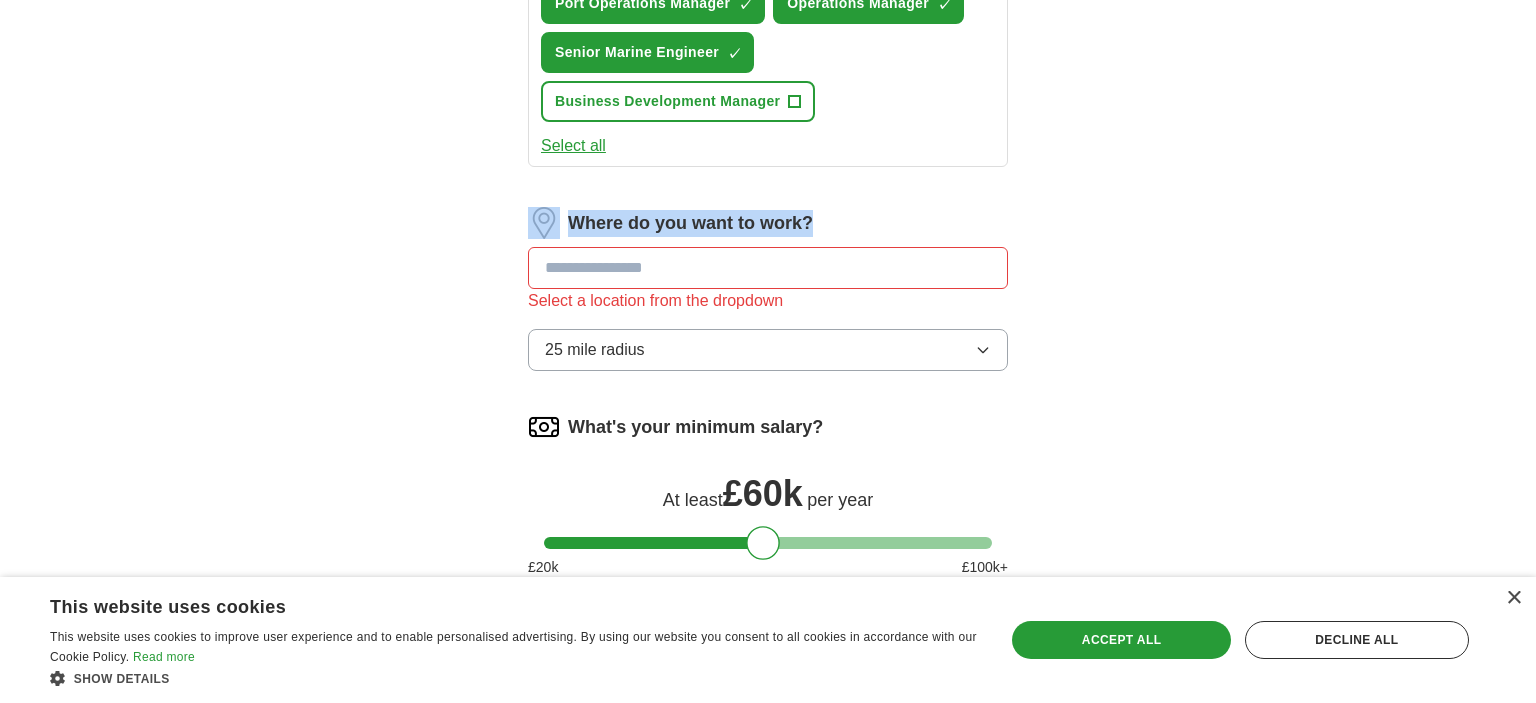 drag, startPoint x: 817, startPoint y: 213, endPoint x: 562, endPoint y: 213, distance: 255 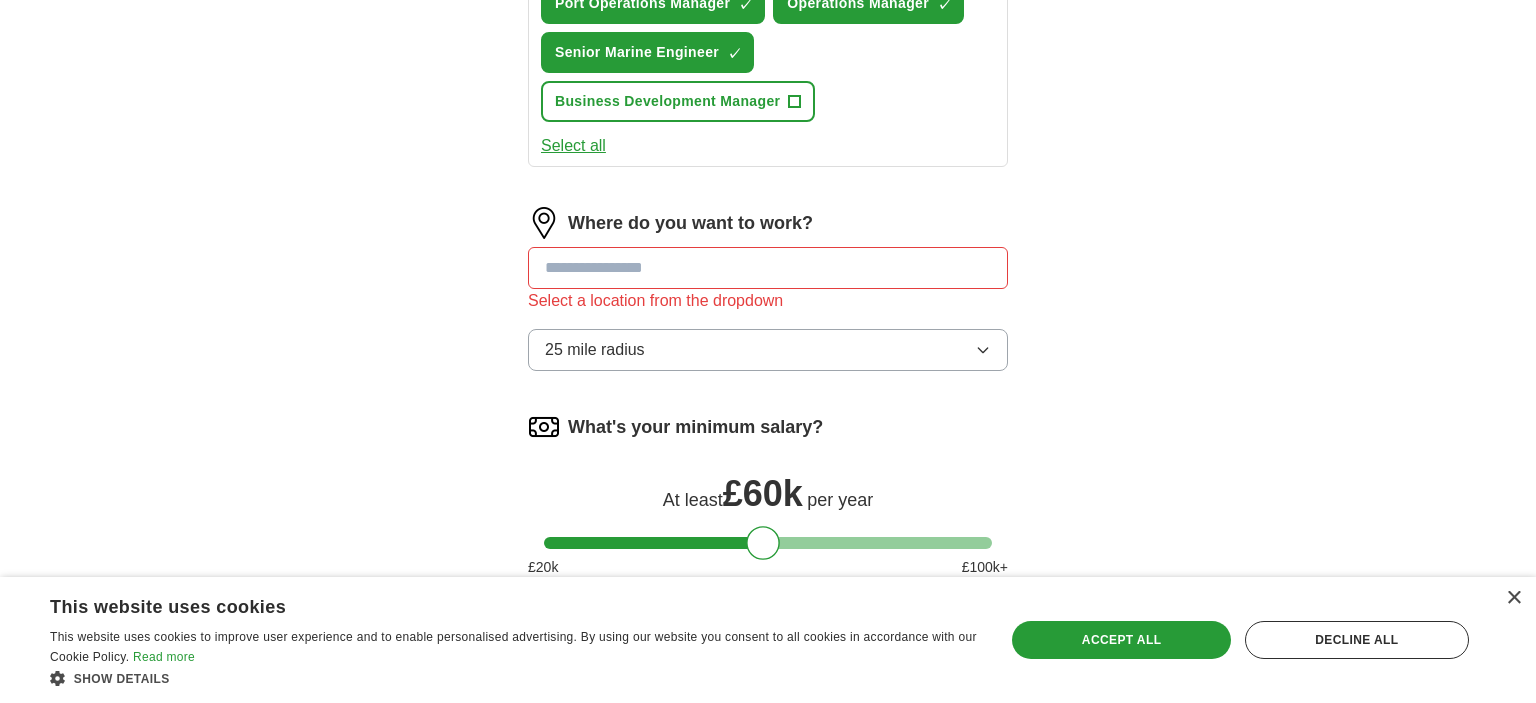 click on "ApplyIQ Let  ApplyIQ  do the hard work of searching and applying for jobs. Just tell us what you're looking for, and we'll do the rest. Select a CV Application.doc [DATE] 19:45 Upload a different  CV By uploading your  CV  you agree to our   T&Cs   and   Privacy Notice . First Name ******** Last Name ********* What job are you looking for? Enter or select a minimum of 3 job titles (4-8 recommended) Logistics Manager + Harbour Master ✓ × Fleet Director ✓ × Supply Chain Director + Terminal Operations Manager ✓ × Marine Project Manager ✓ × Chief Operations Officer ✓ × Port Operations Manager ✓ × Operations Manager ✓ × Senior Marine Engineer ✓ × Business Development Manager + Select all Where do you want to work? Select a location from the dropdown 25 mile radius What's your minimum salary? At least  £ 60k   per year £ 20 k £ 100 k+ Start applying for jobs By registering, you consent to us applying to suitable jobs for you" at bounding box center (768, -117) 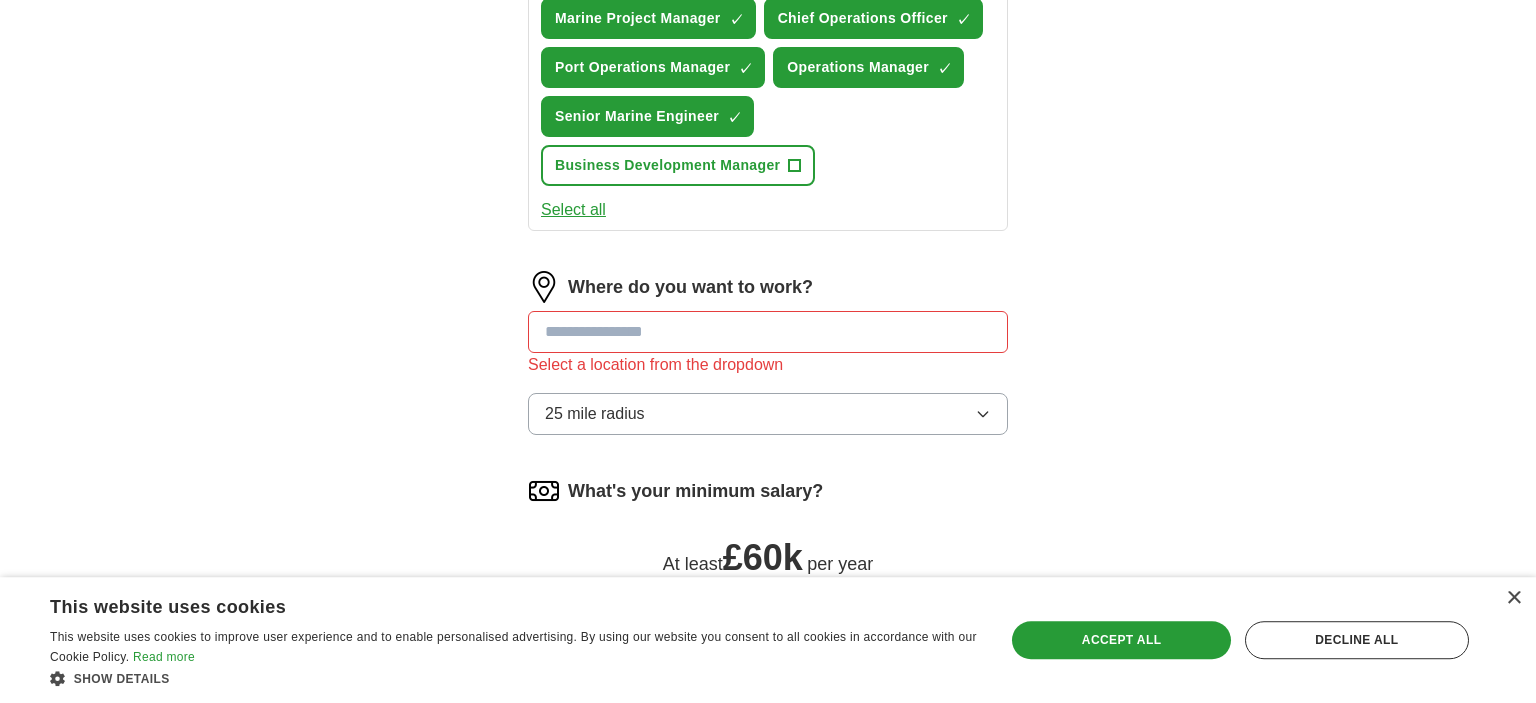 scroll, scrollTop: 911, scrollLeft: 0, axis: vertical 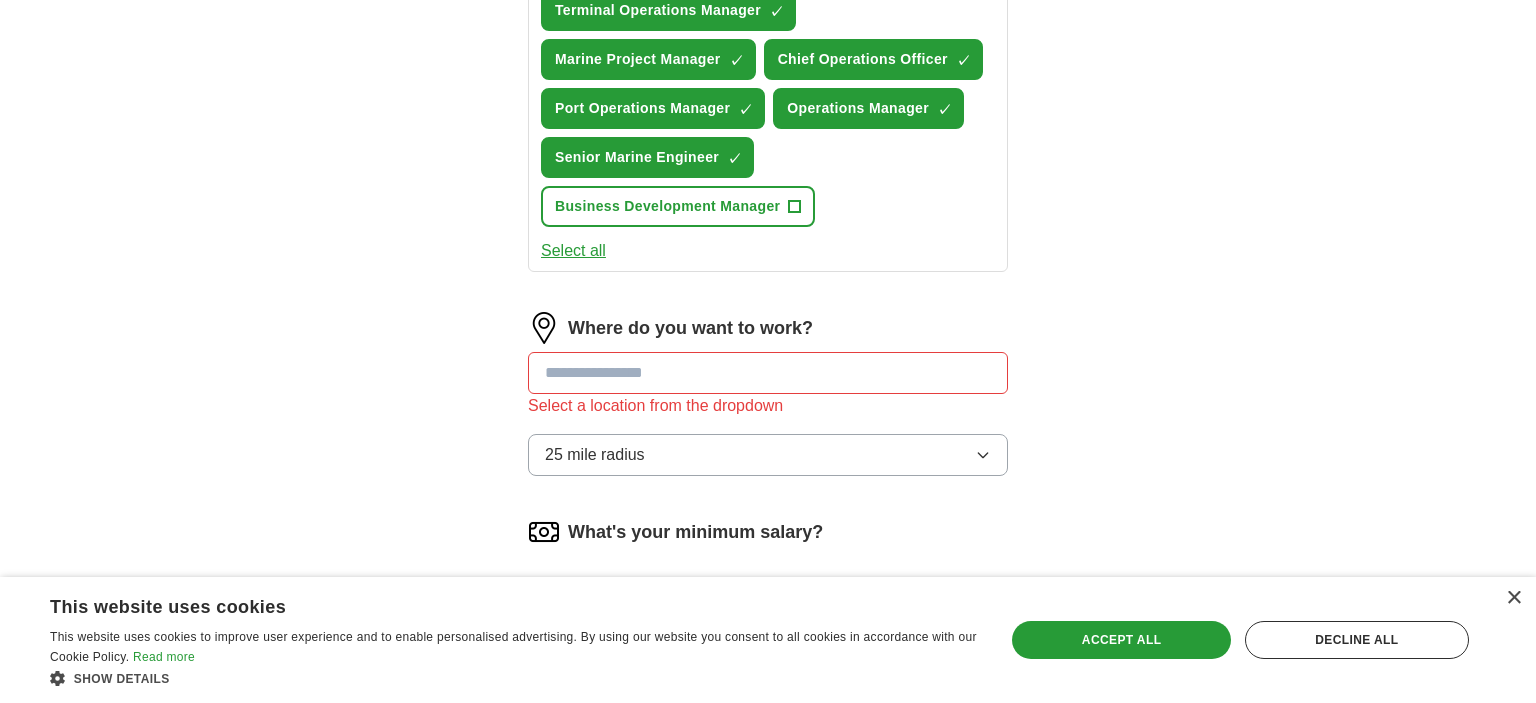 click at bounding box center (768, 373) 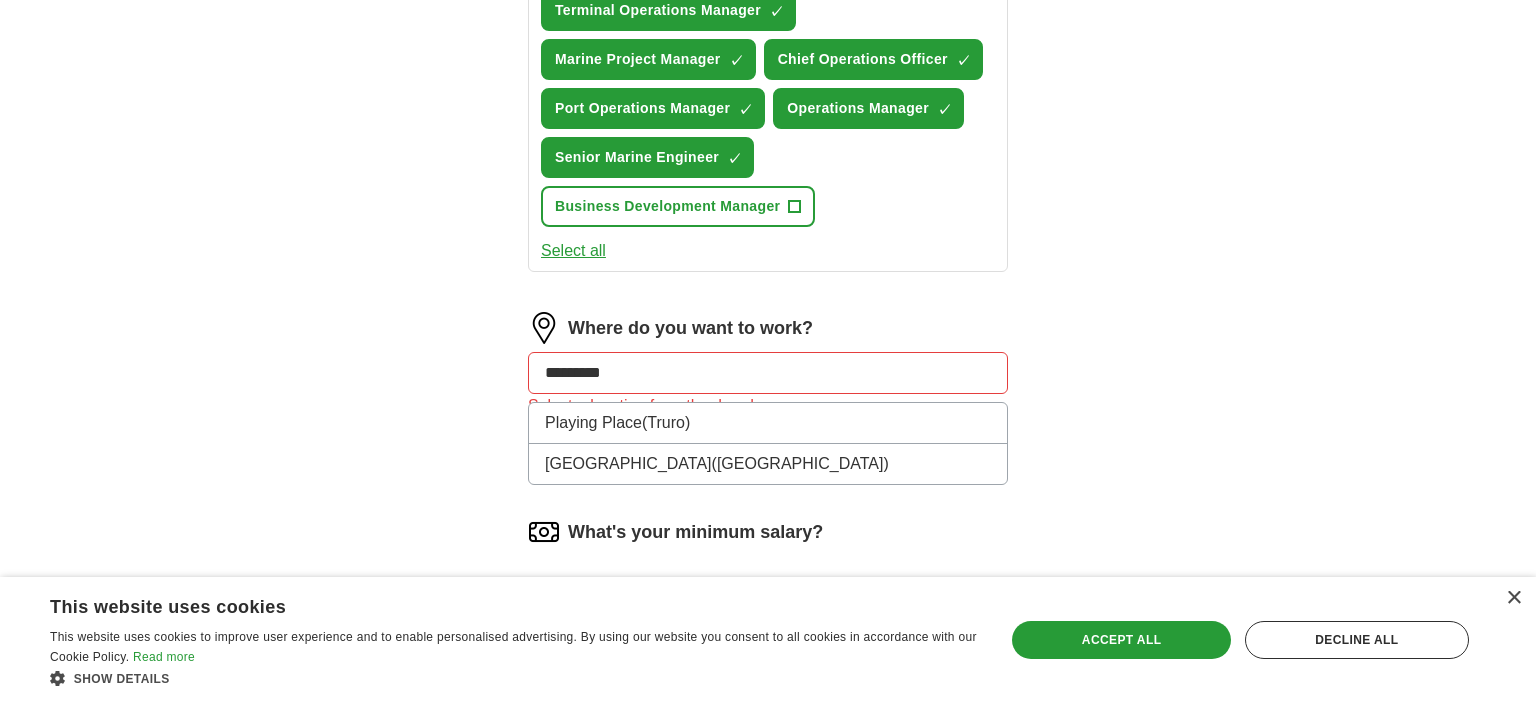 drag, startPoint x: 618, startPoint y: 363, endPoint x: 536, endPoint y: 357, distance: 82.219215 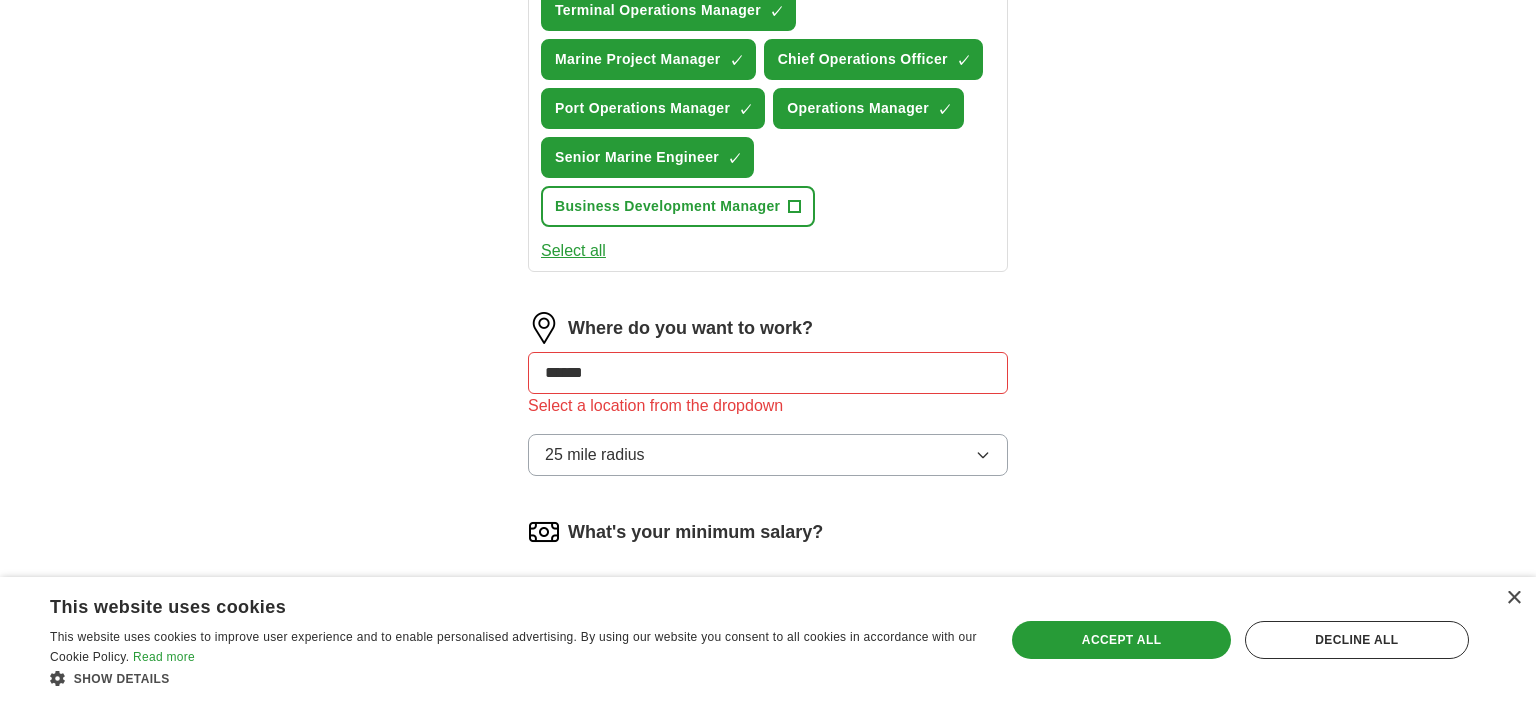 drag, startPoint x: 611, startPoint y: 366, endPoint x: 586, endPoint y: 365, distance: 25.019993 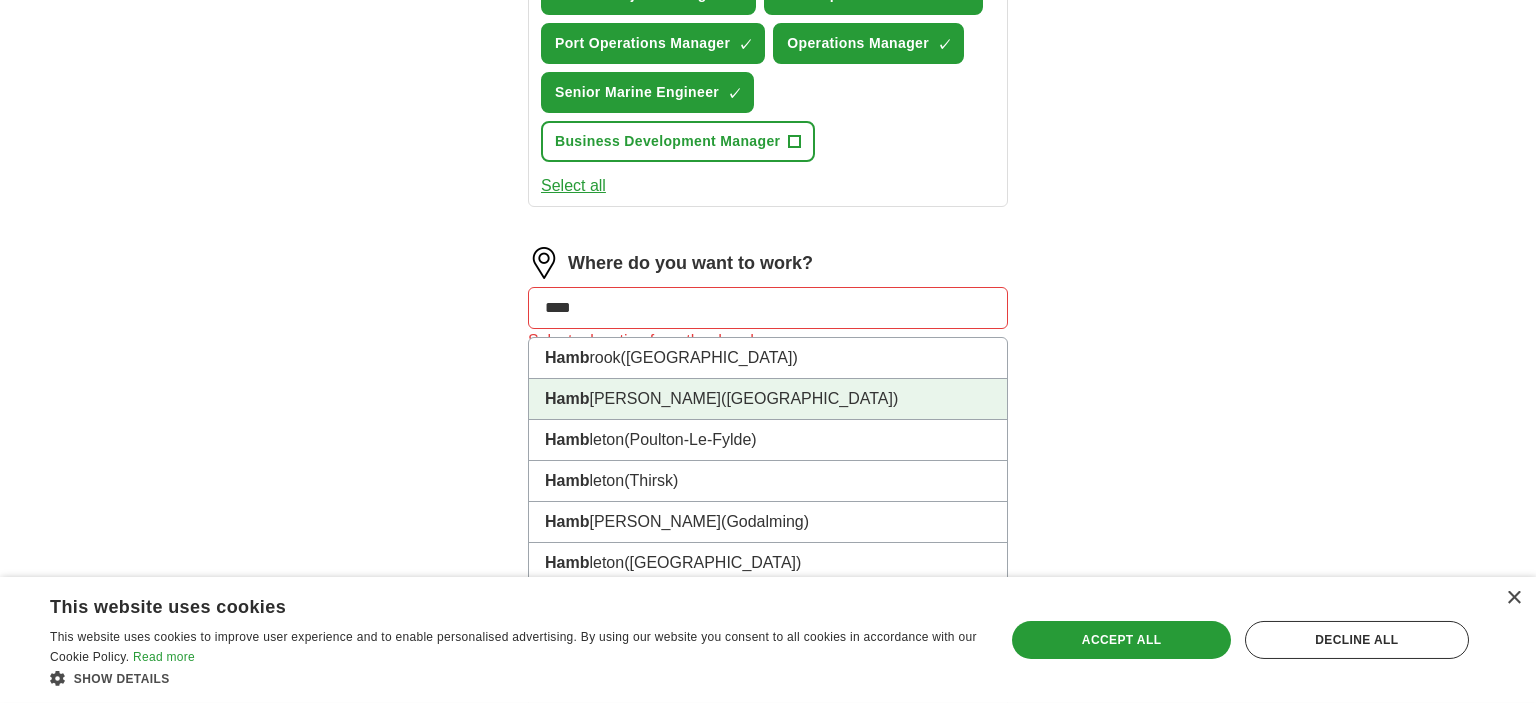 scroll, scrollTop: 1016, scrollLeft: 0, axis: vertical 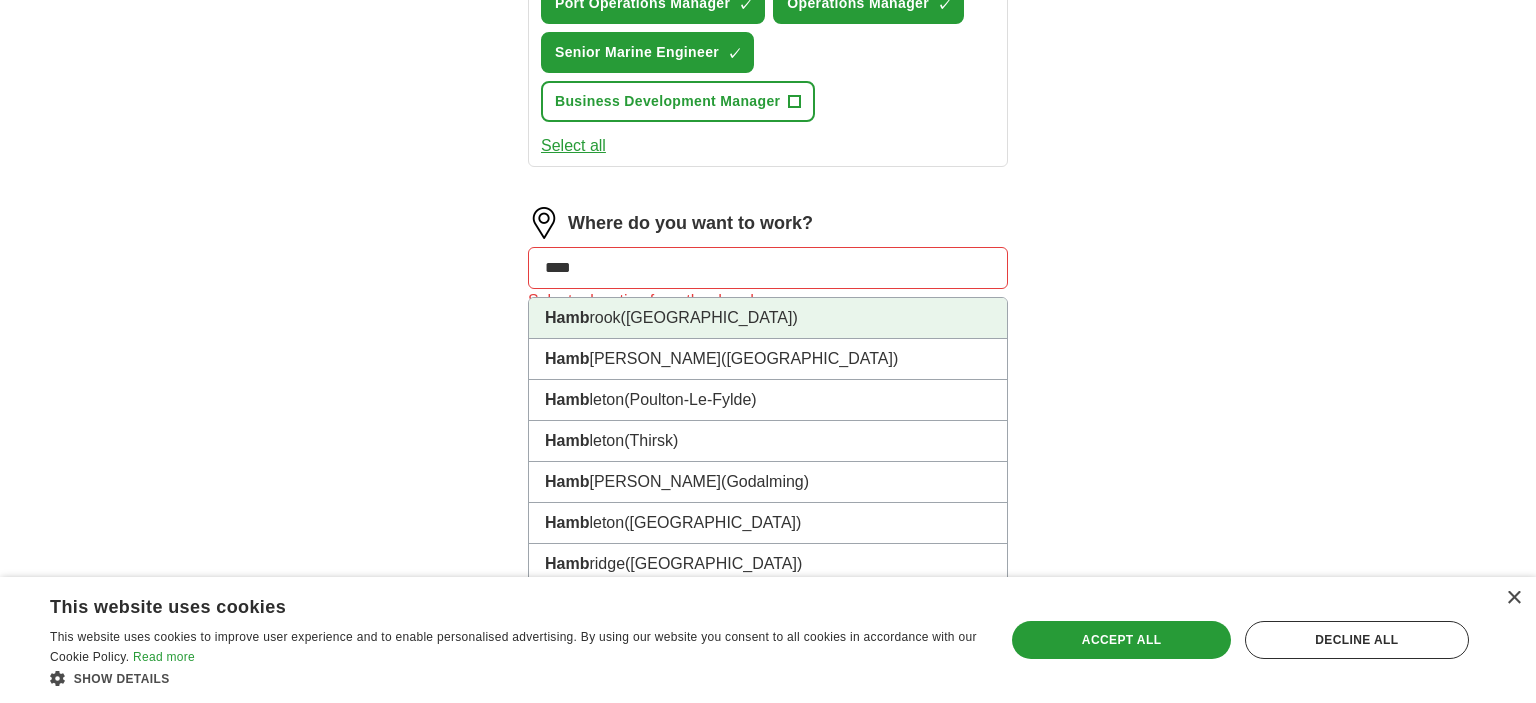 click on "([GEOGRAPHIC_DATA])" at bounding box center [709, 317] 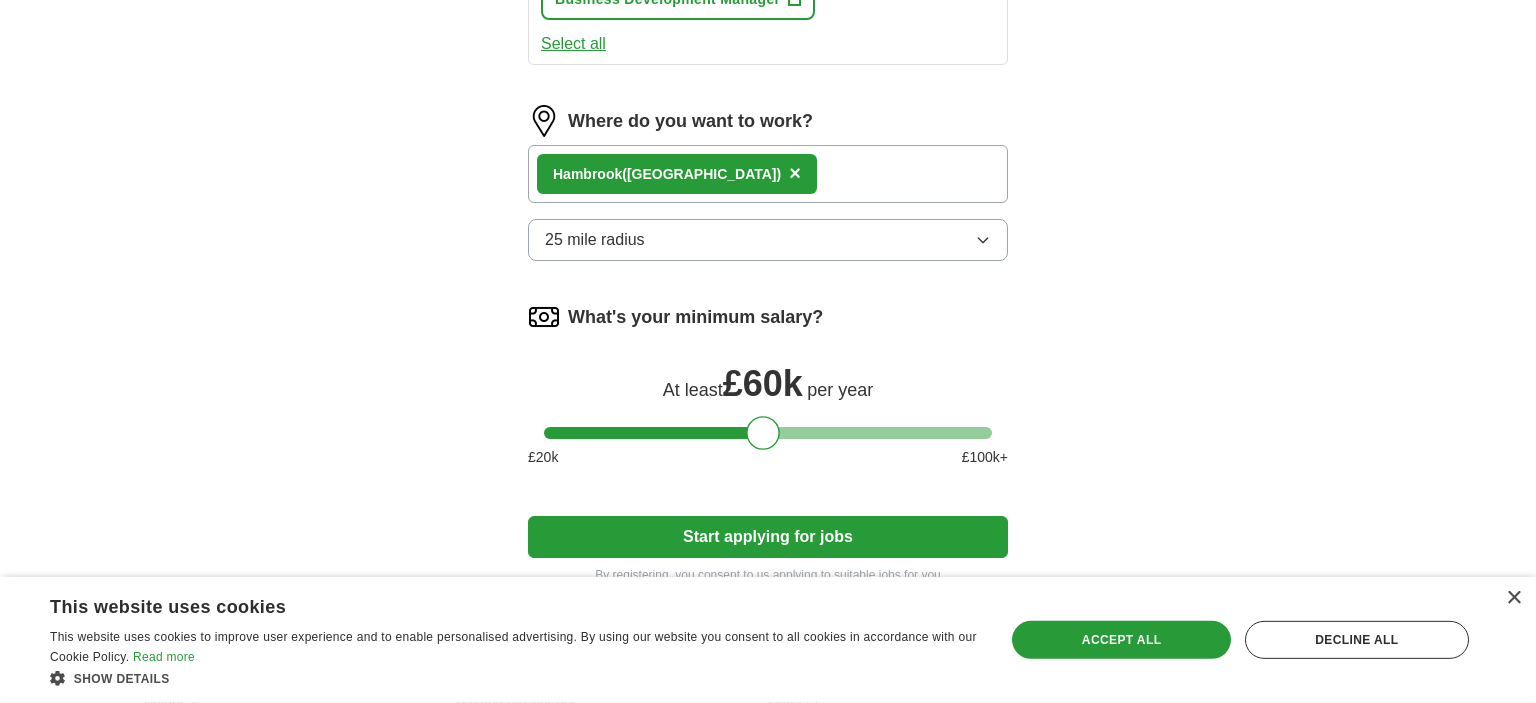scroll, scrollTop: 1114, scrollLeft: 0, axis: vertical 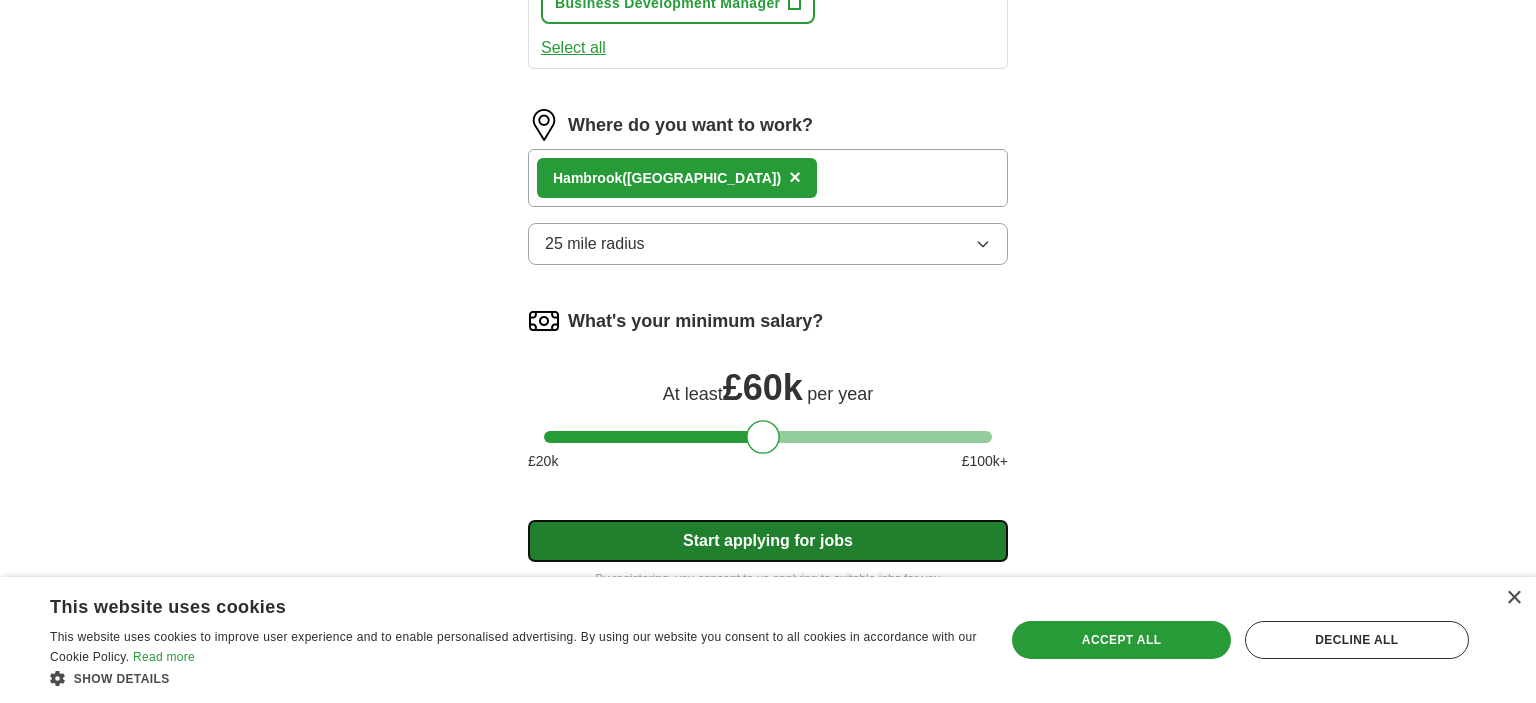 click on "Start applying for jobs" at bounding box center [768, 541] 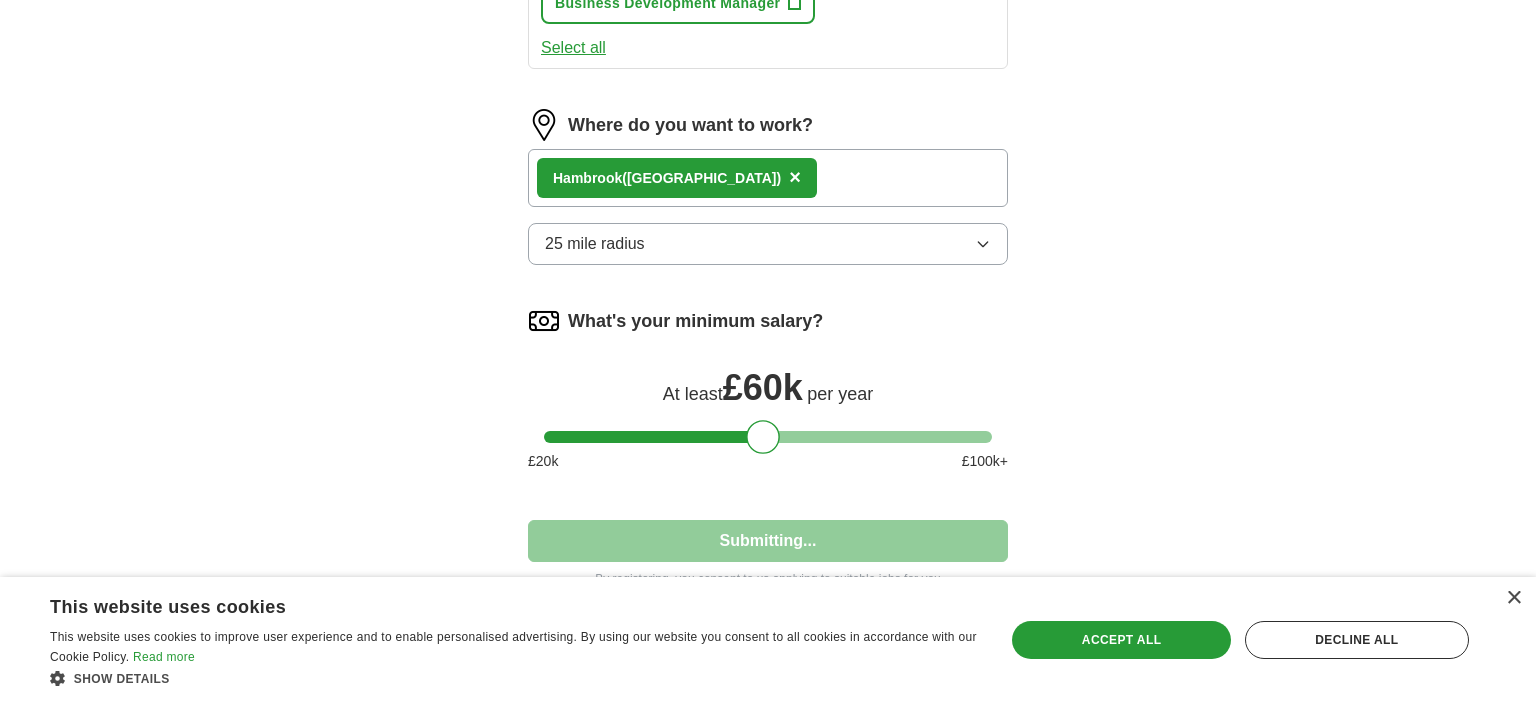select on "**" 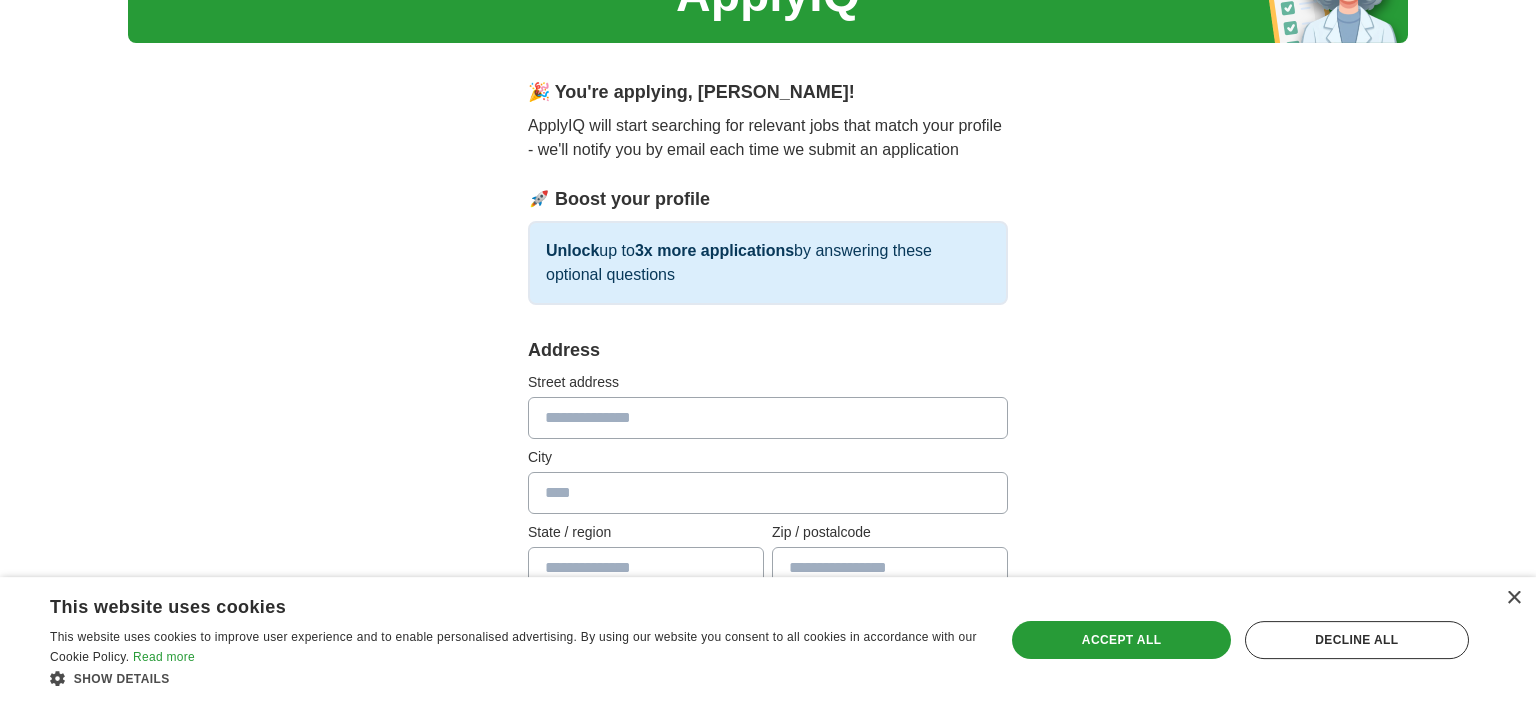 scroll, scrollTop: 211, scrollLeft: 0, axis: vertical 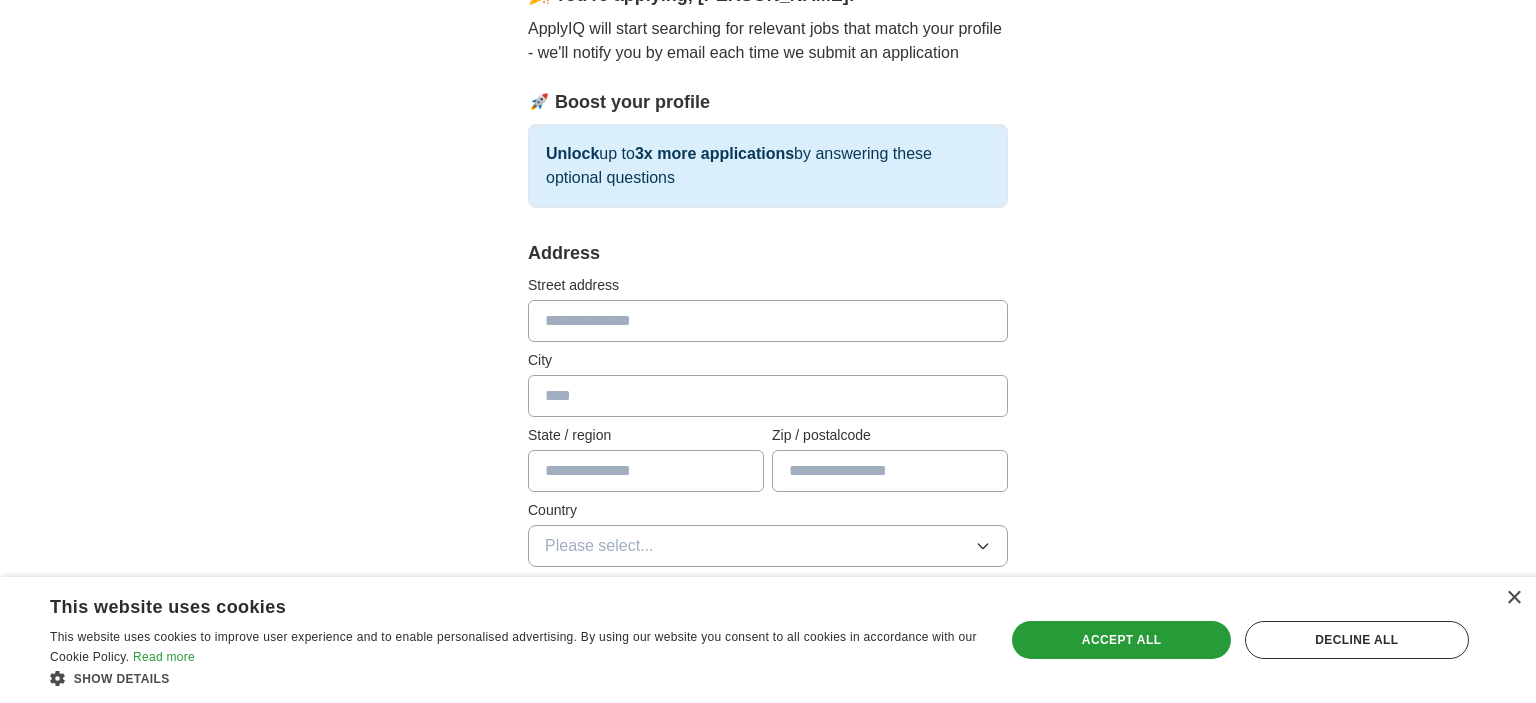 click at bounding box center (768, 321) 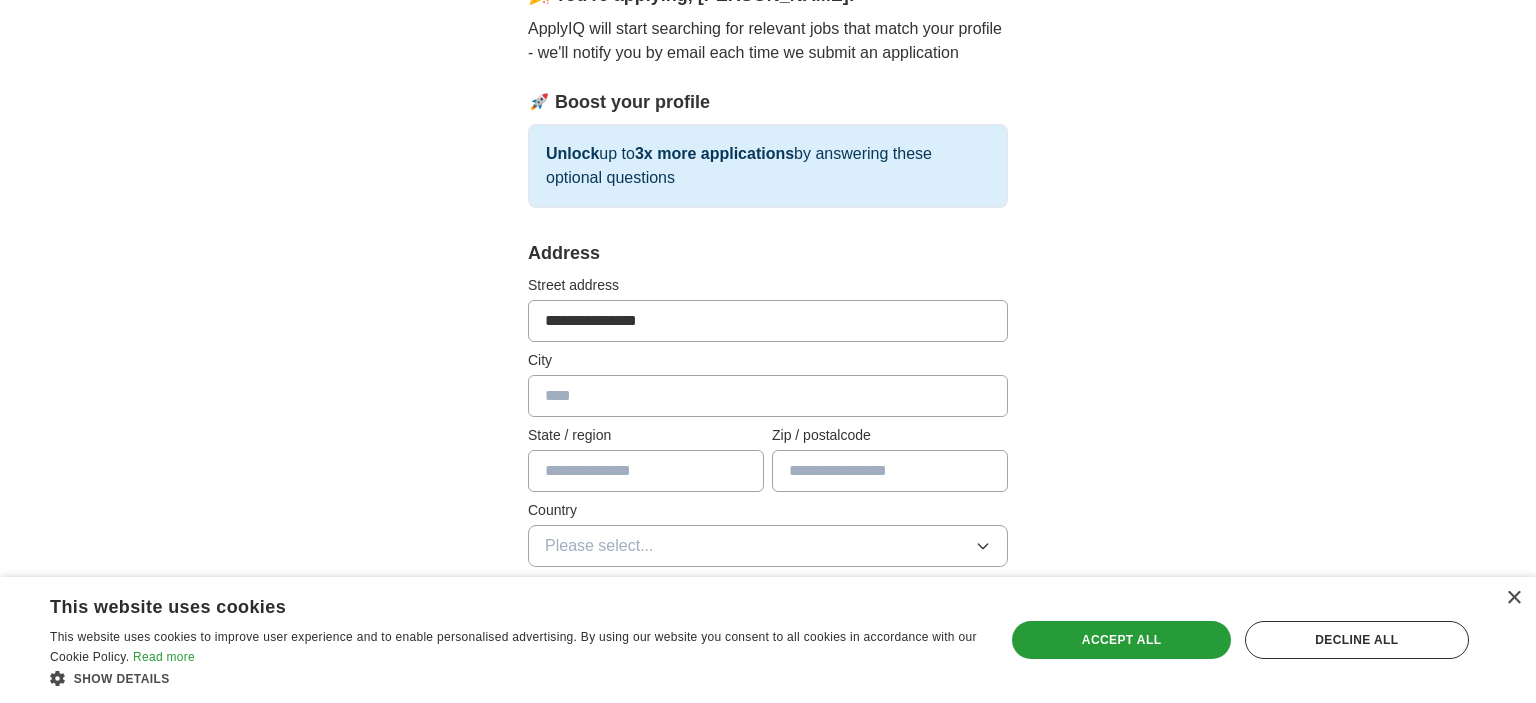 type on "**********" 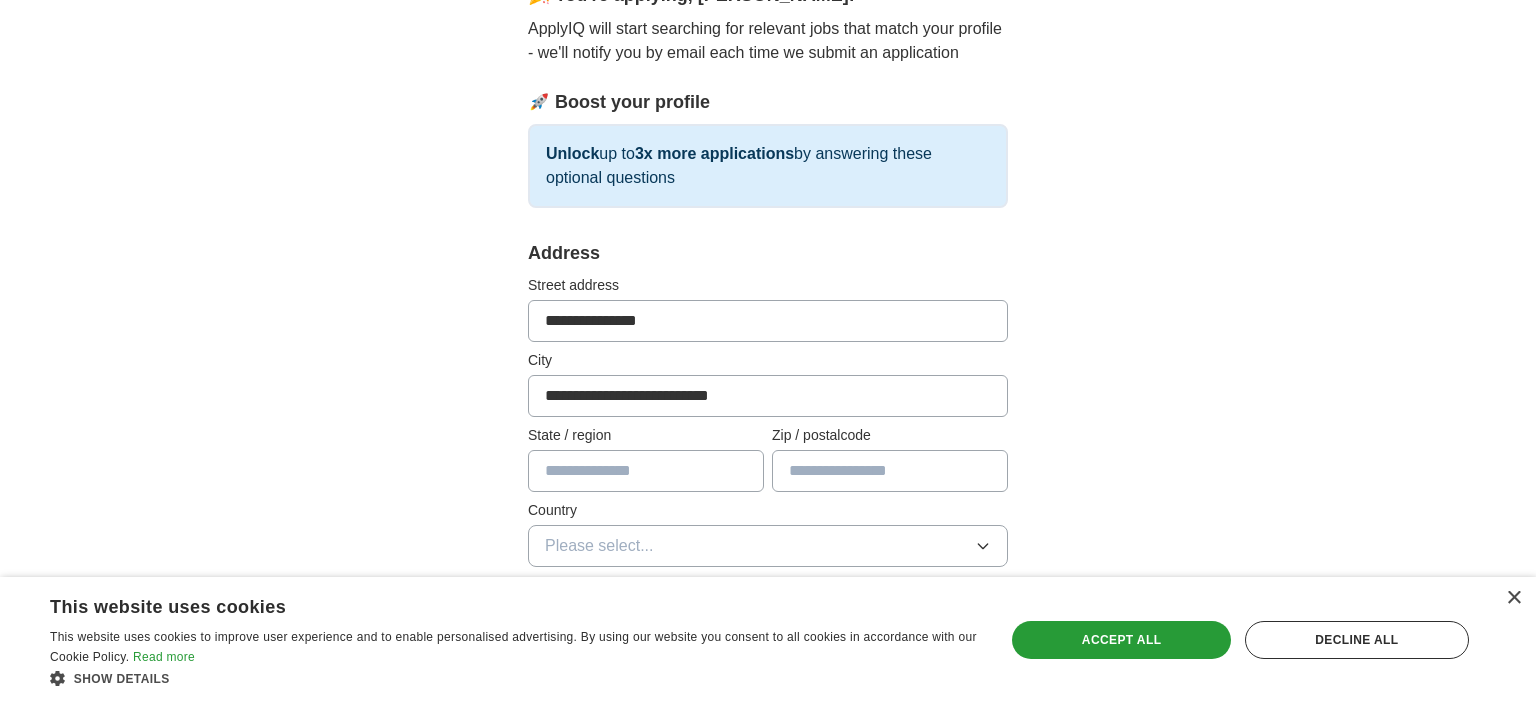 type on "**********" 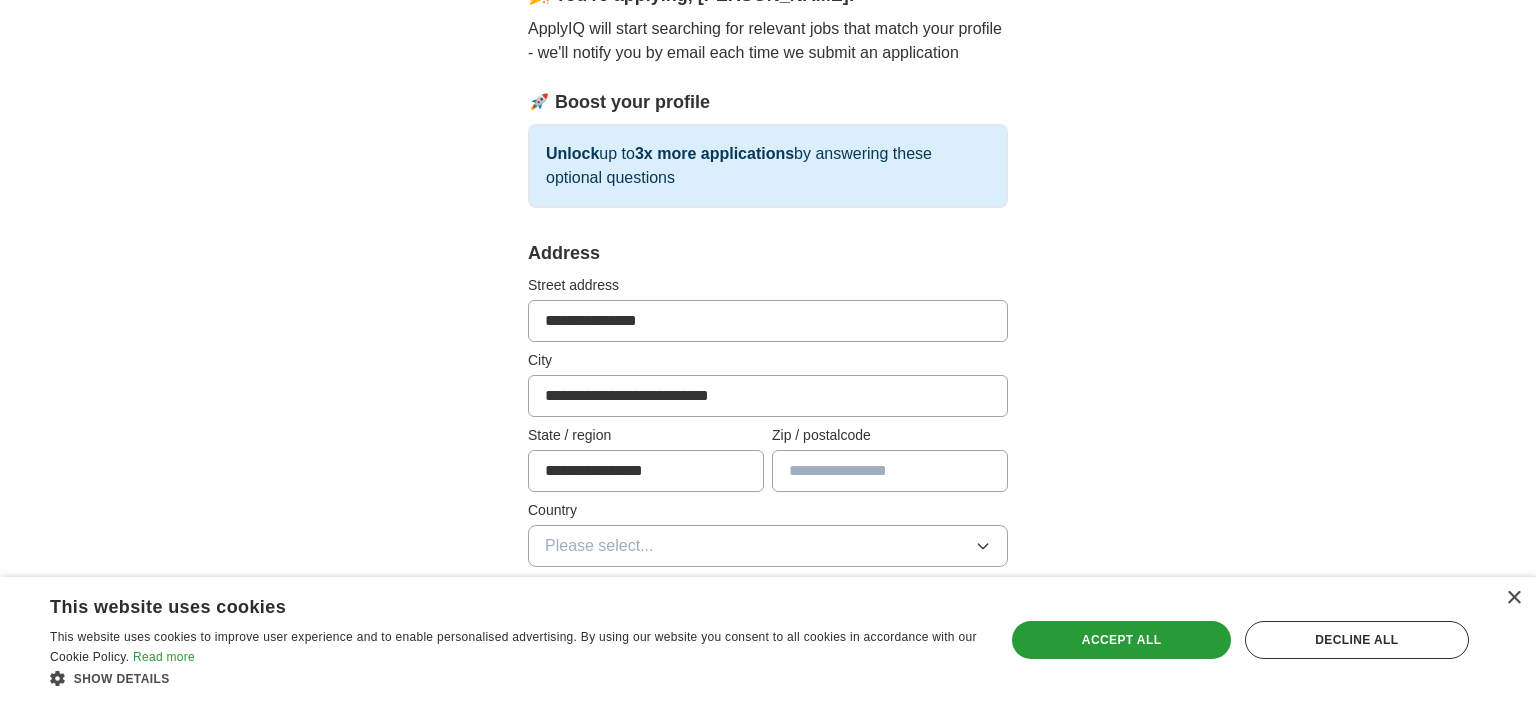 type on "**********" 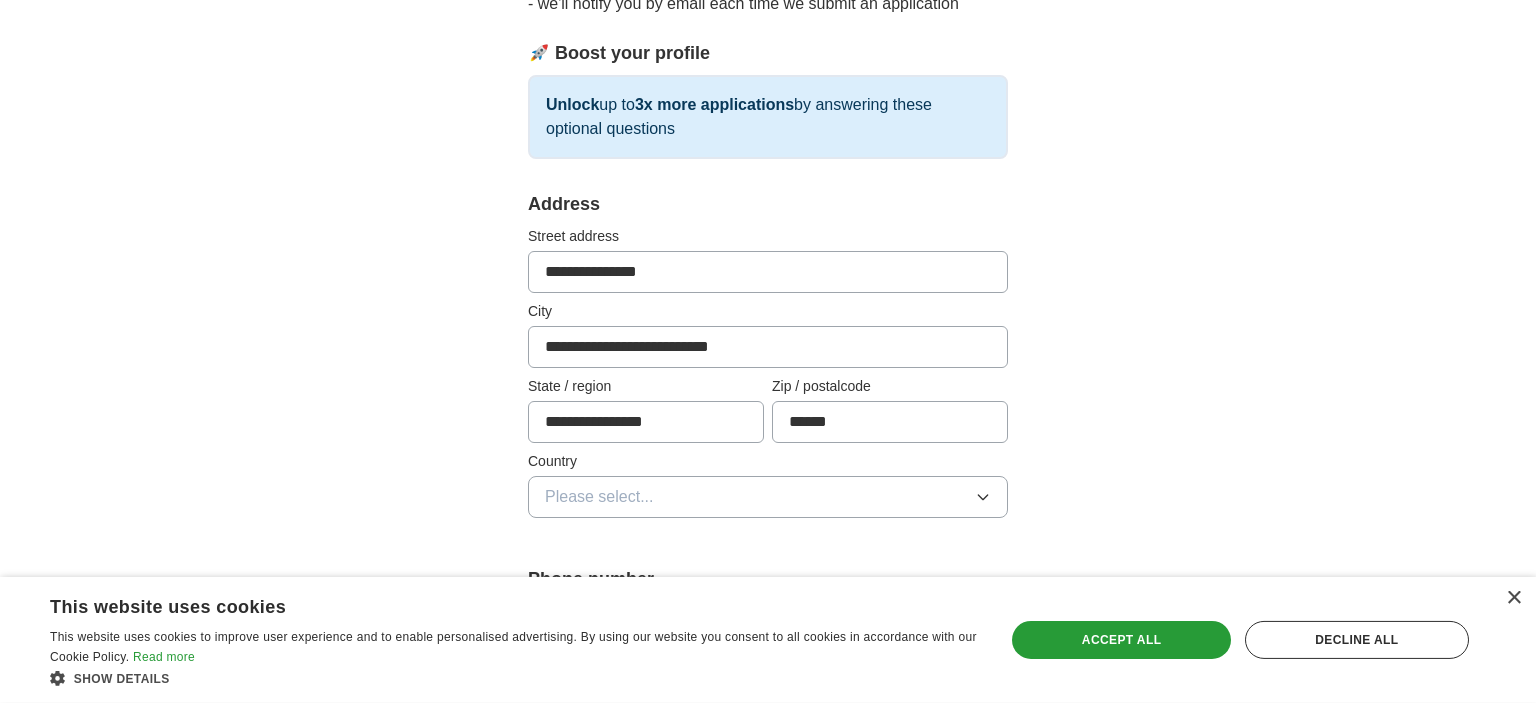 scroll, scrollTop: 316, scrollLeft: 0, axis: vertical 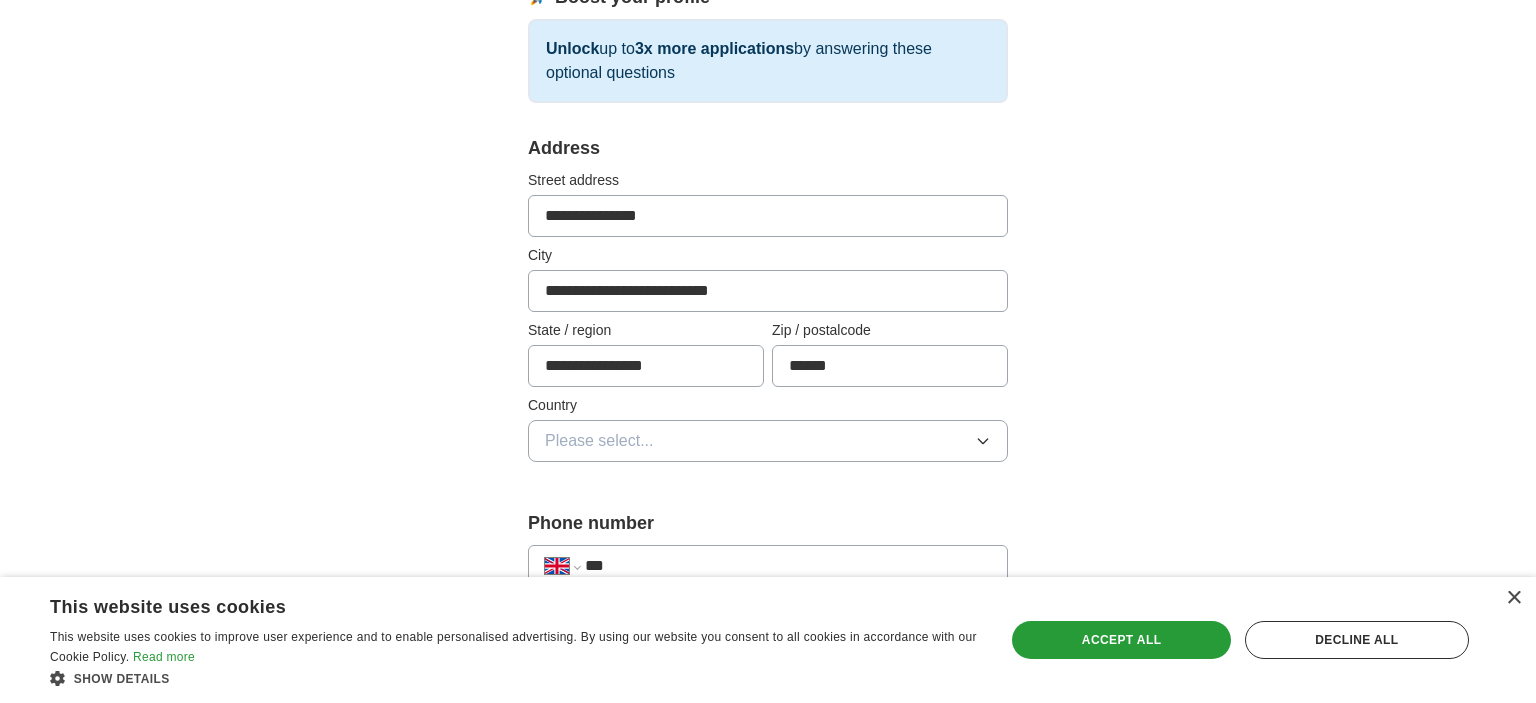 type on "******" 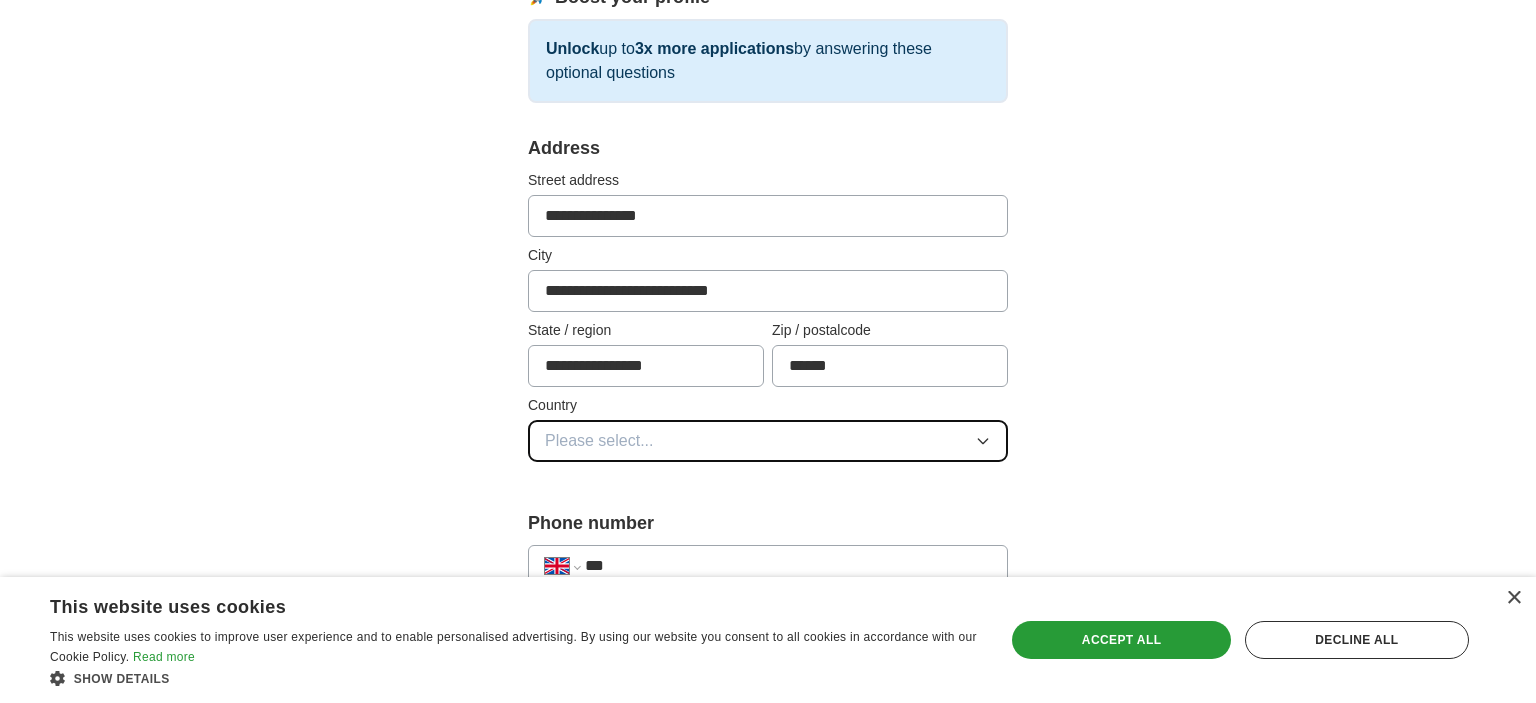 click on "Please select..." at bounding box center (599, 441) 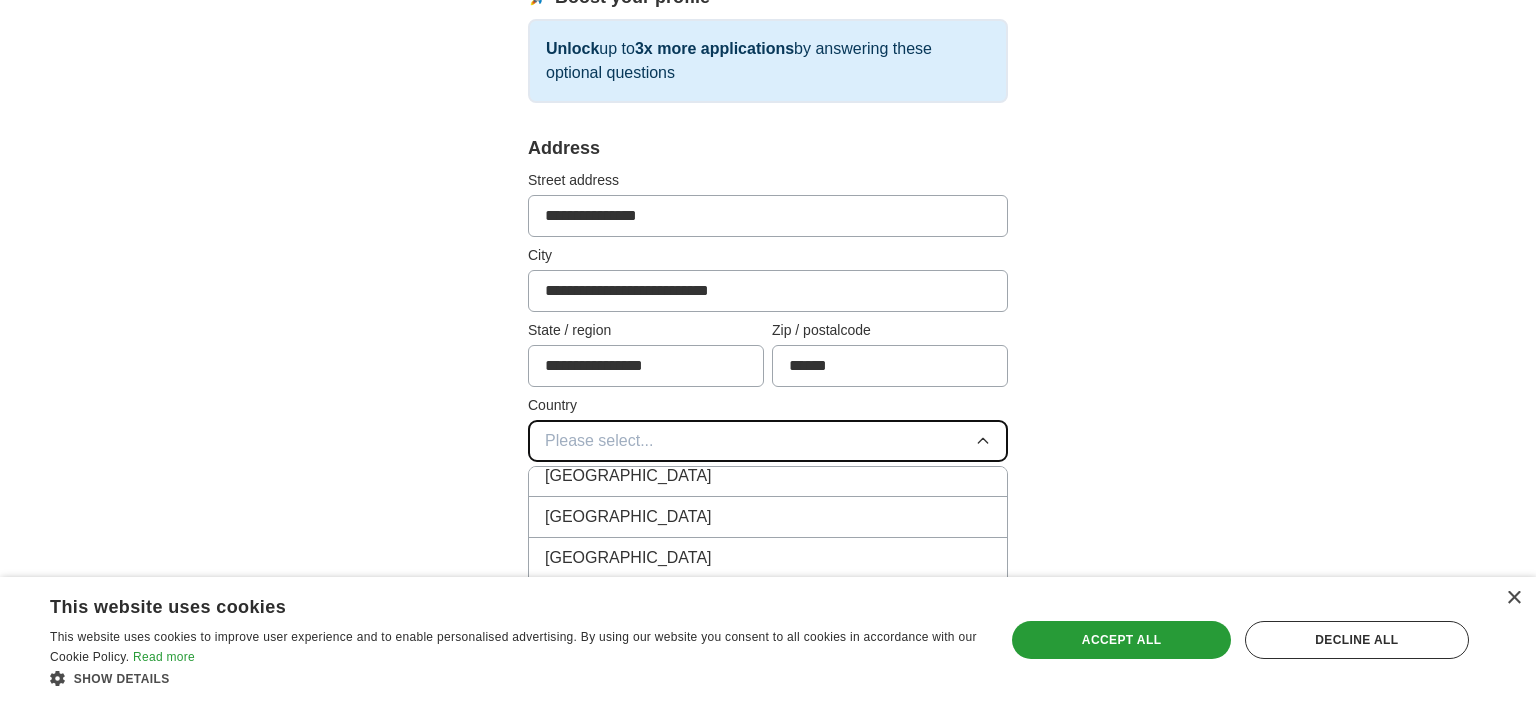 scroll, scrollTop: 528, scrollLeft: 0, axis: vertical 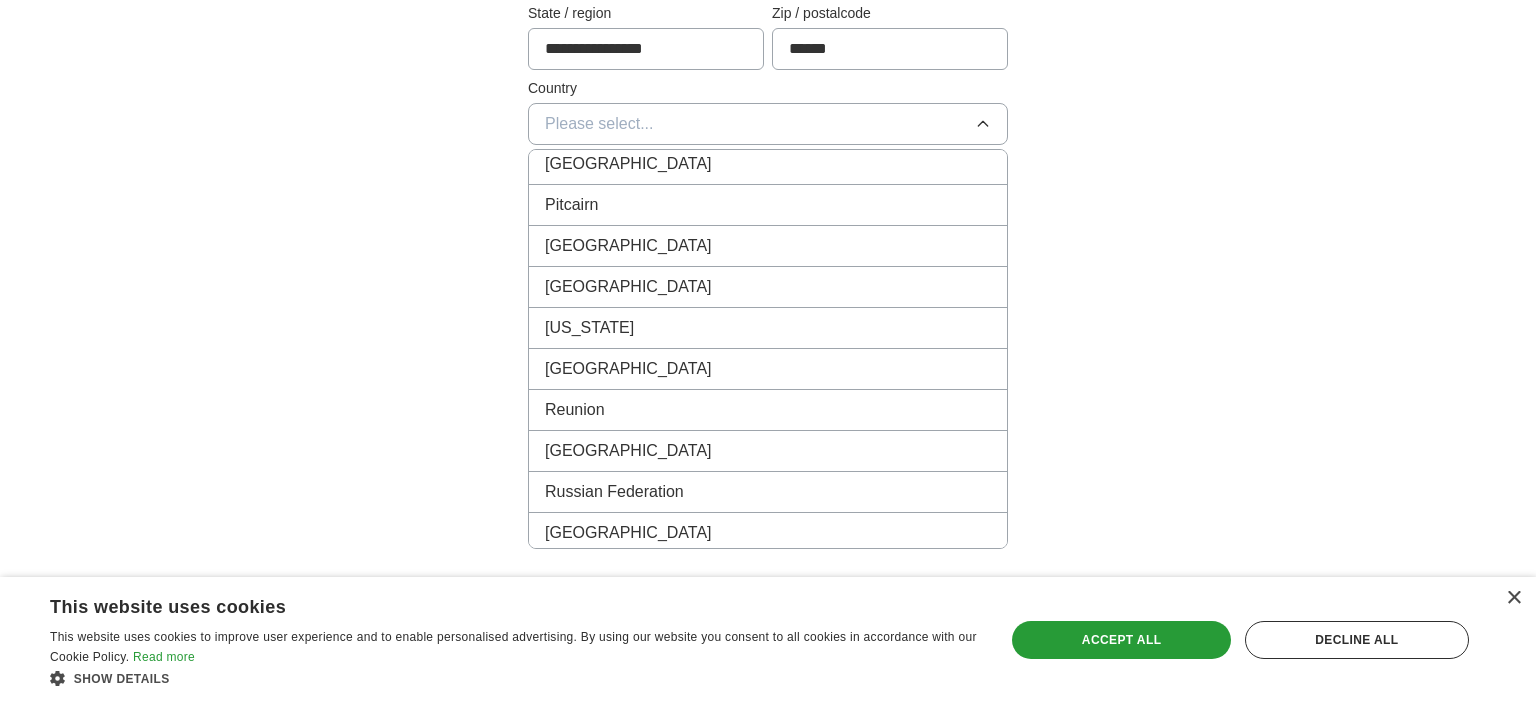 click on "Russian Federation" at bounding box center [614, 492] 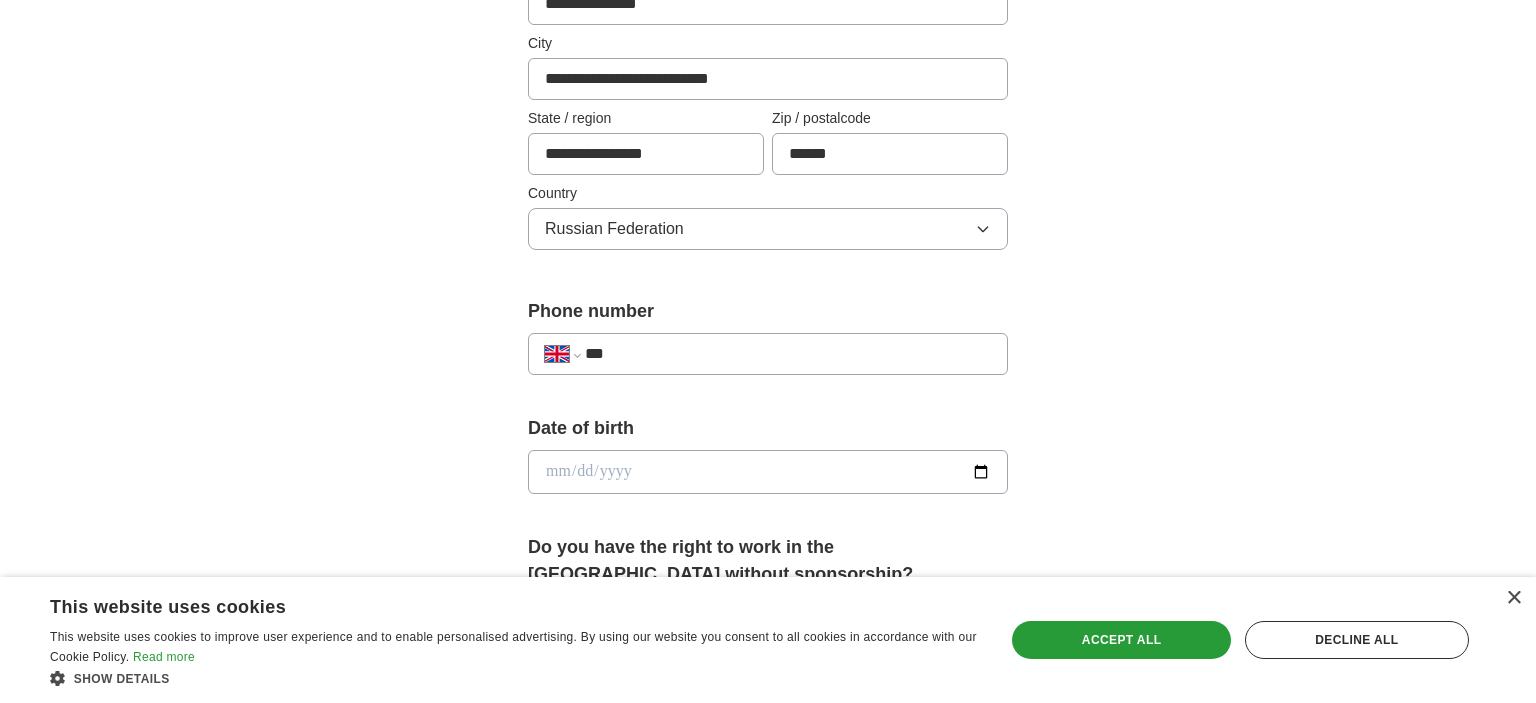 scroll, scrollTop: 422, scrollLeft: 0, axis: vertical 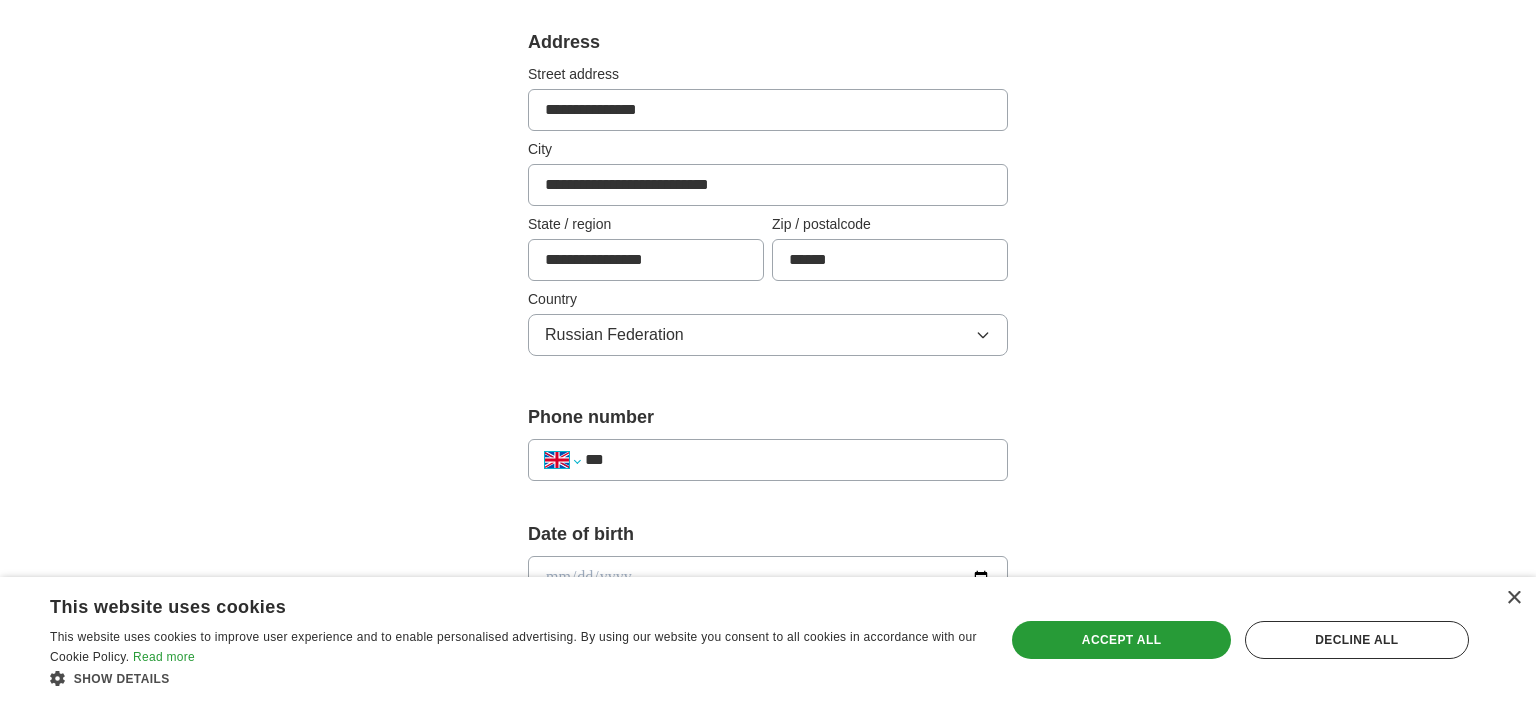 select on "**" 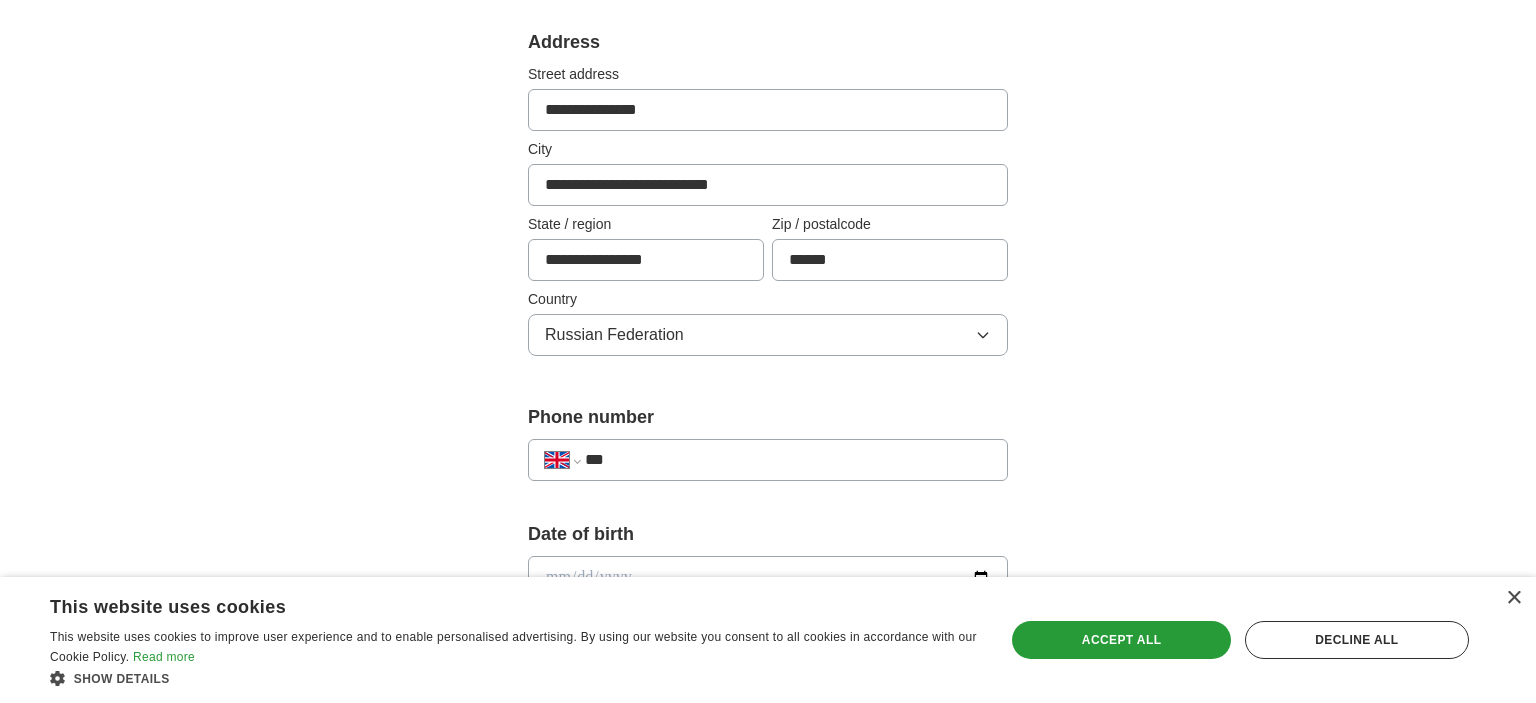 click on "******" at bounding box center (0, 0) 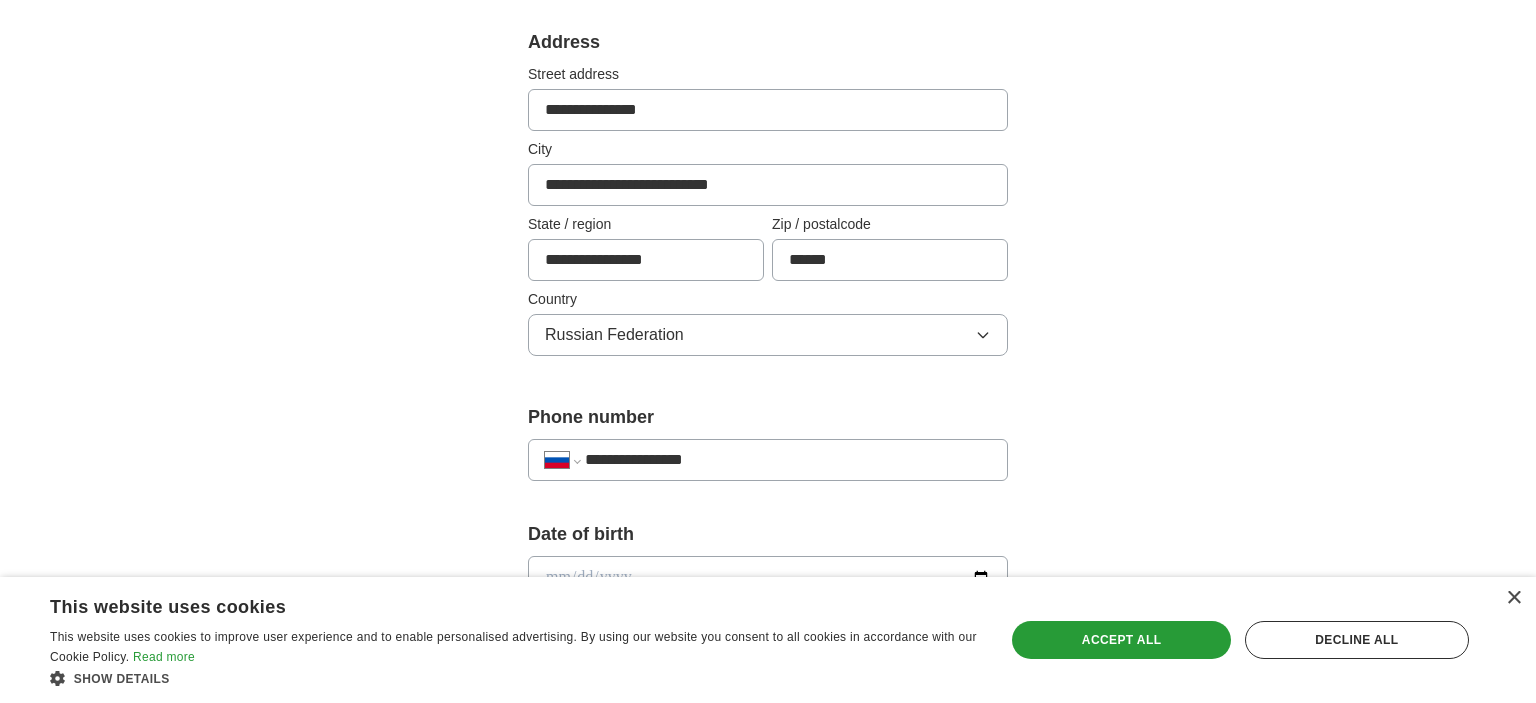 type on "**********" 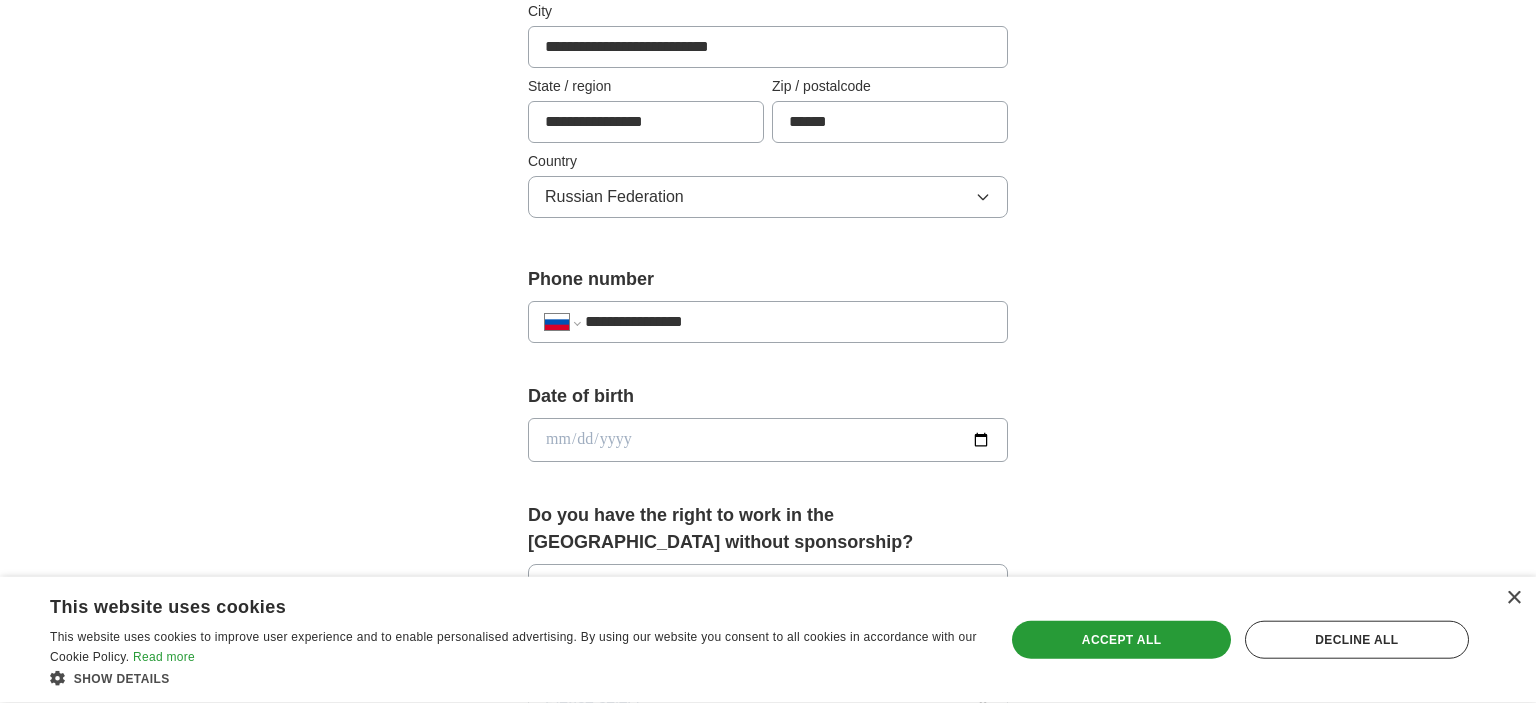 scroll, scrollTop: 739, scrollLeft: 0, axis: vertical 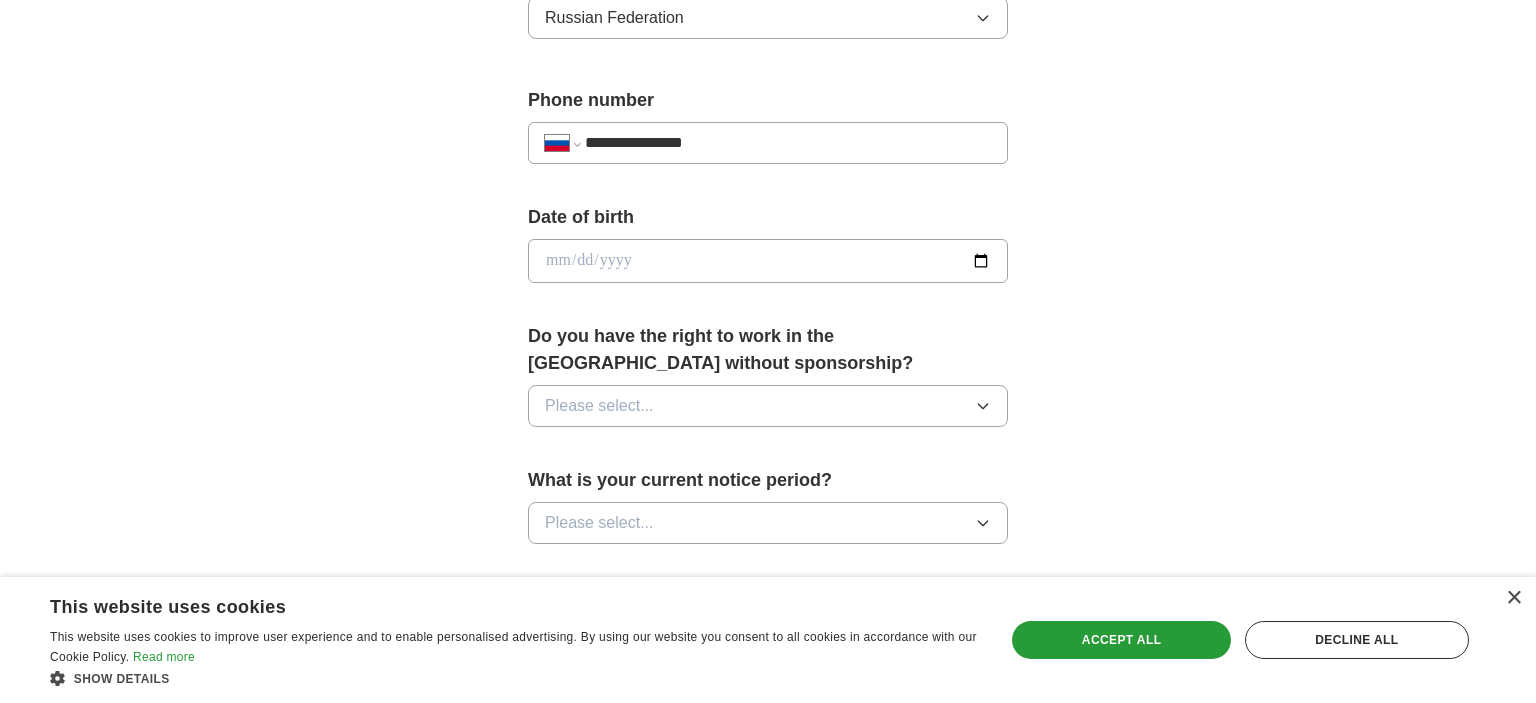 click at bounding box center (768, 261) 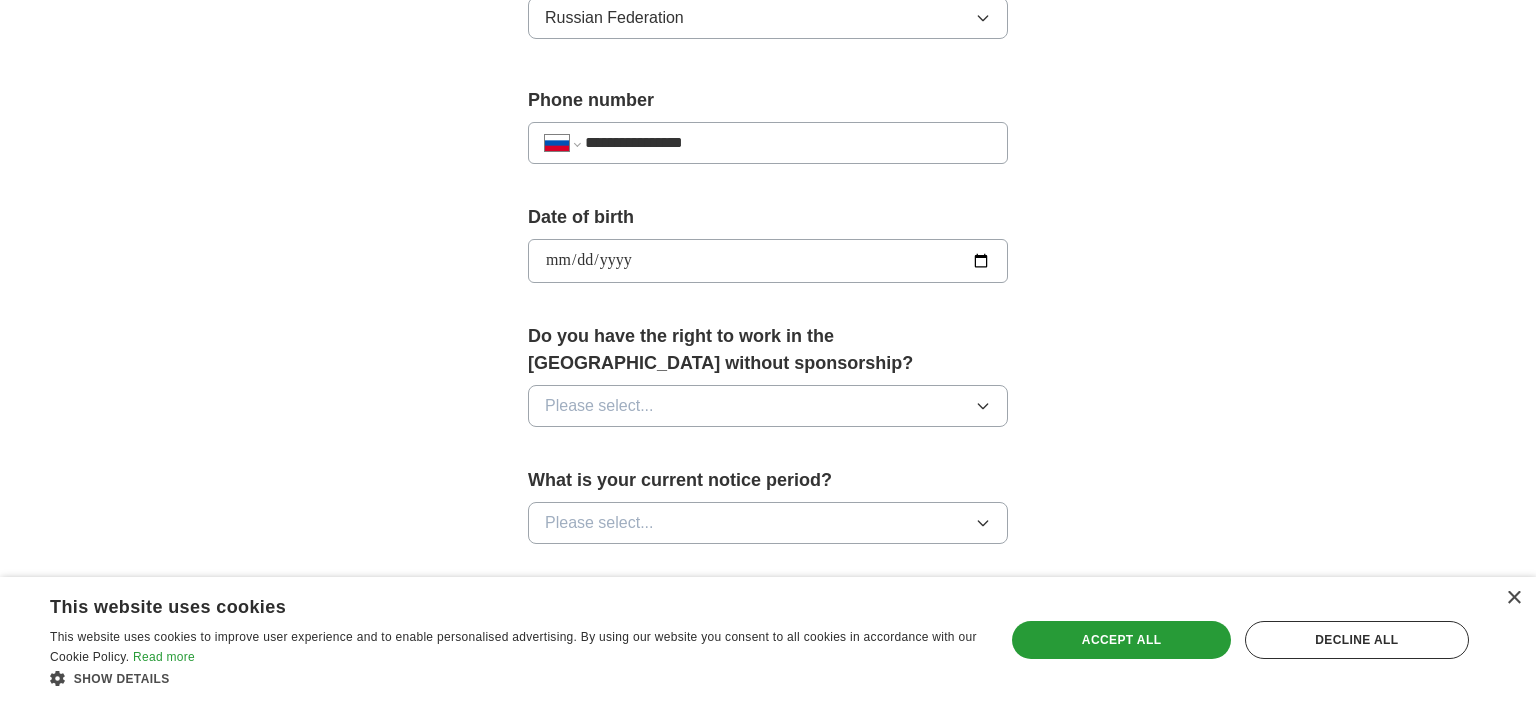 click on "**********" at bounding box center (768, 217) 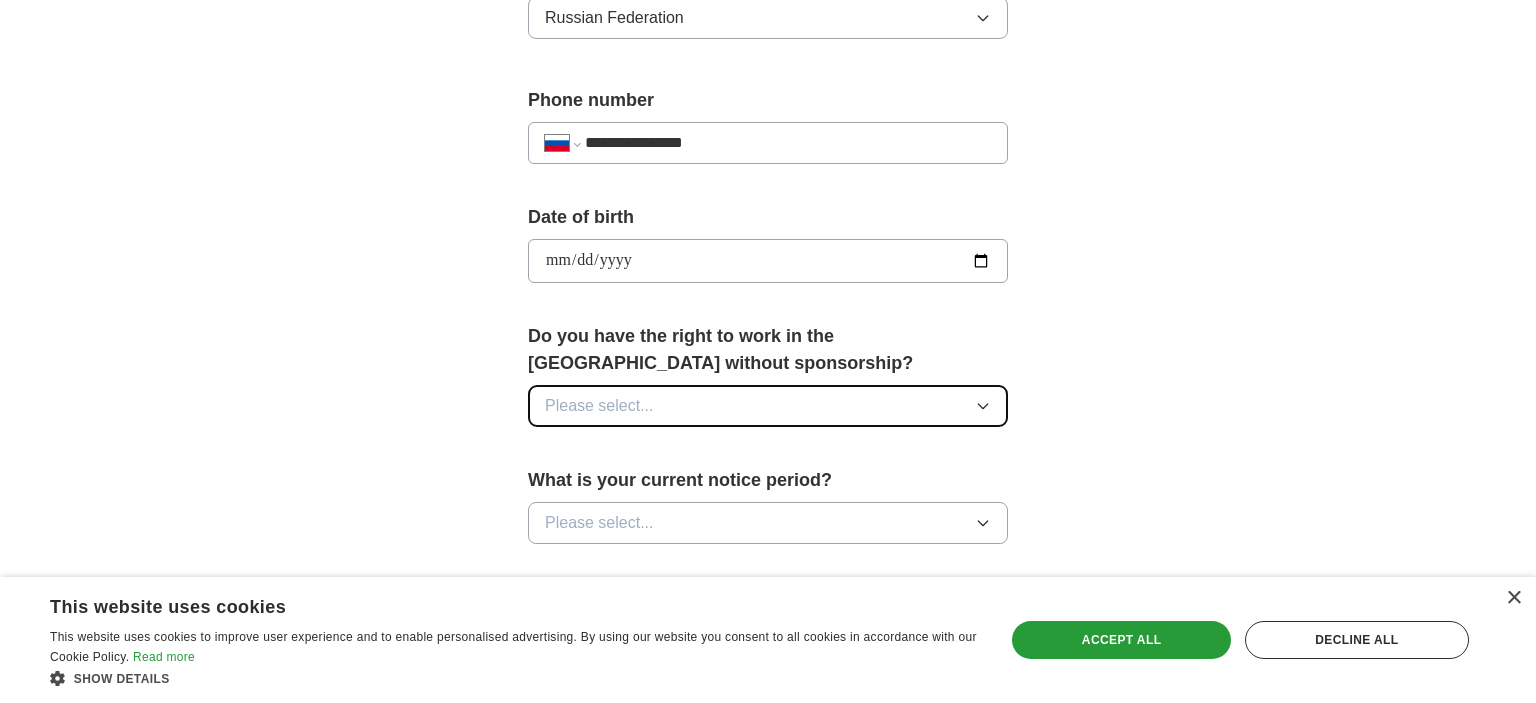 click 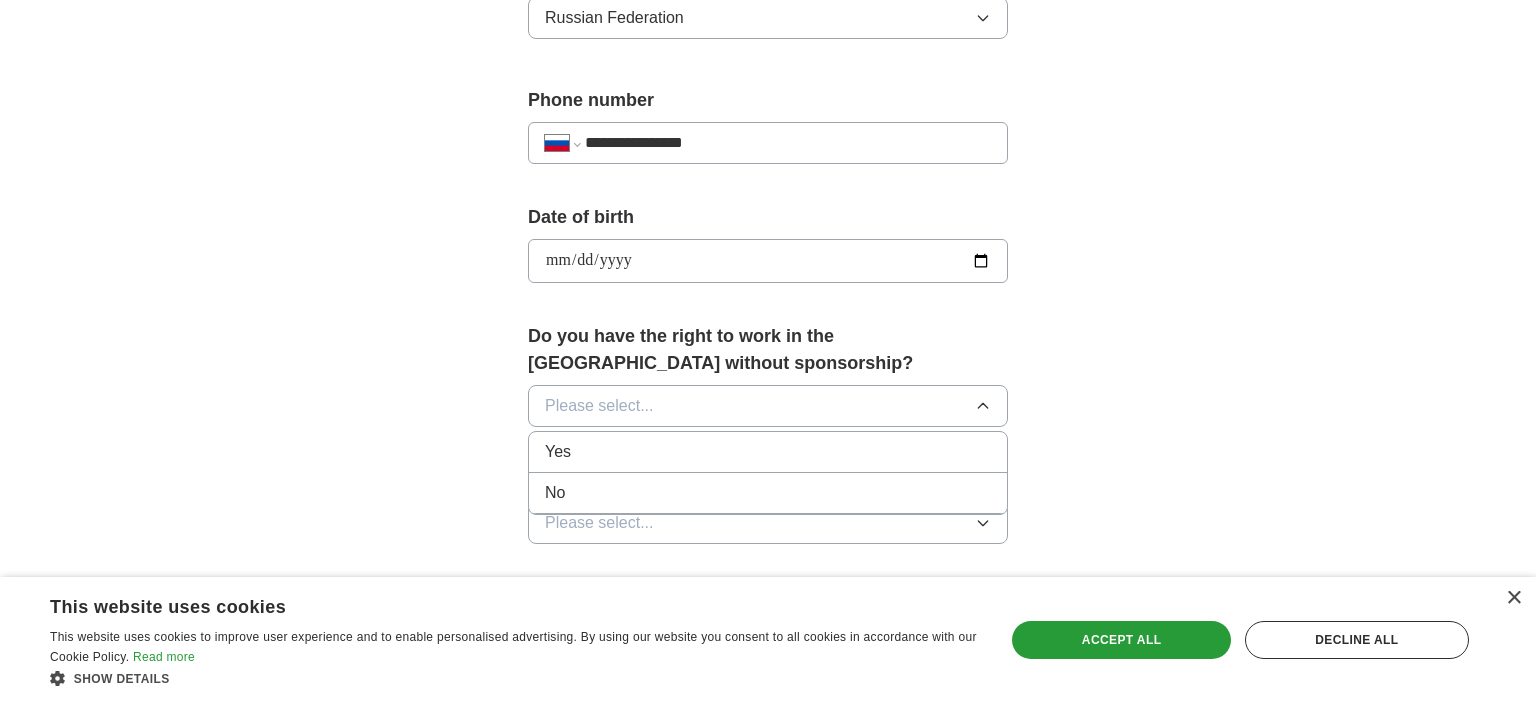click on "No" at bounding box center [768, 493] 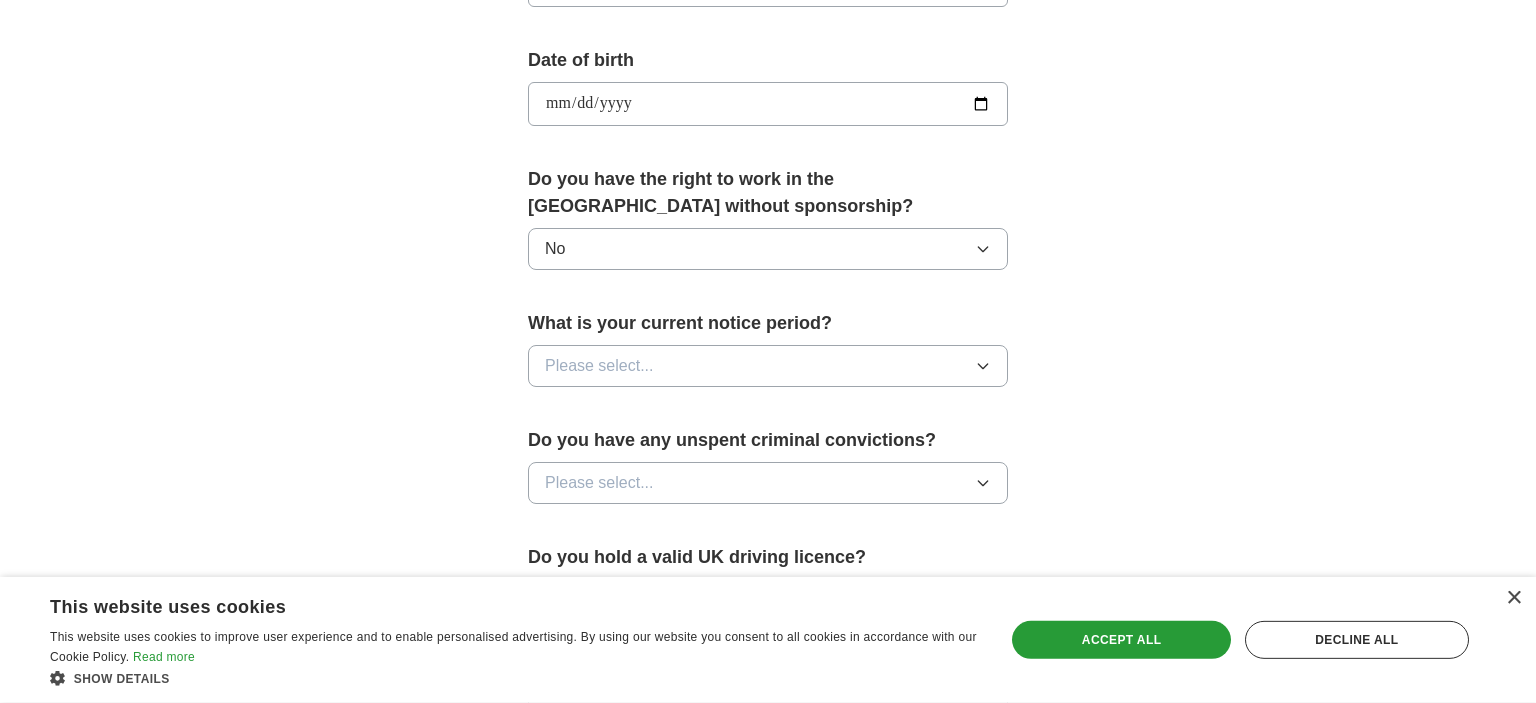 scroll, scrollTop: 950, scrollLeft: 0, axis: vertical 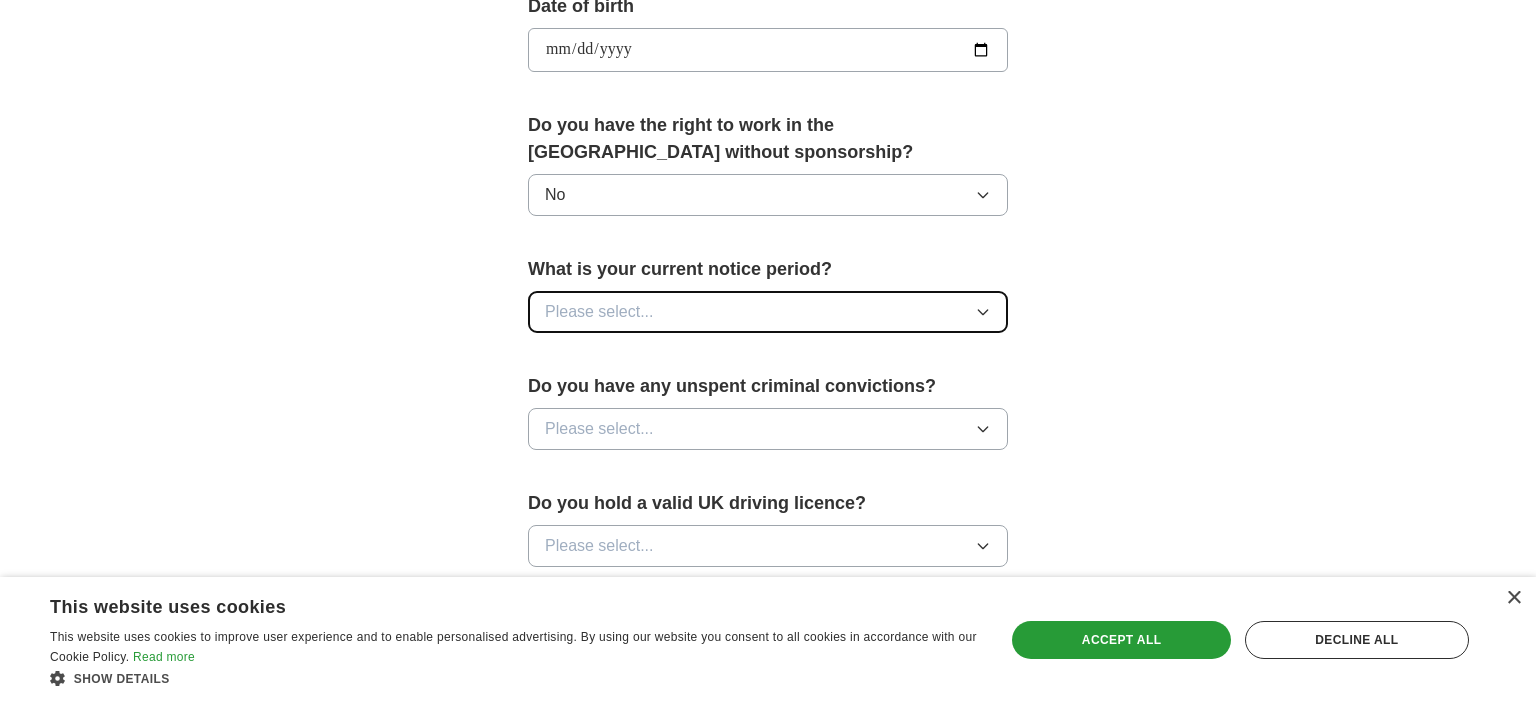 click 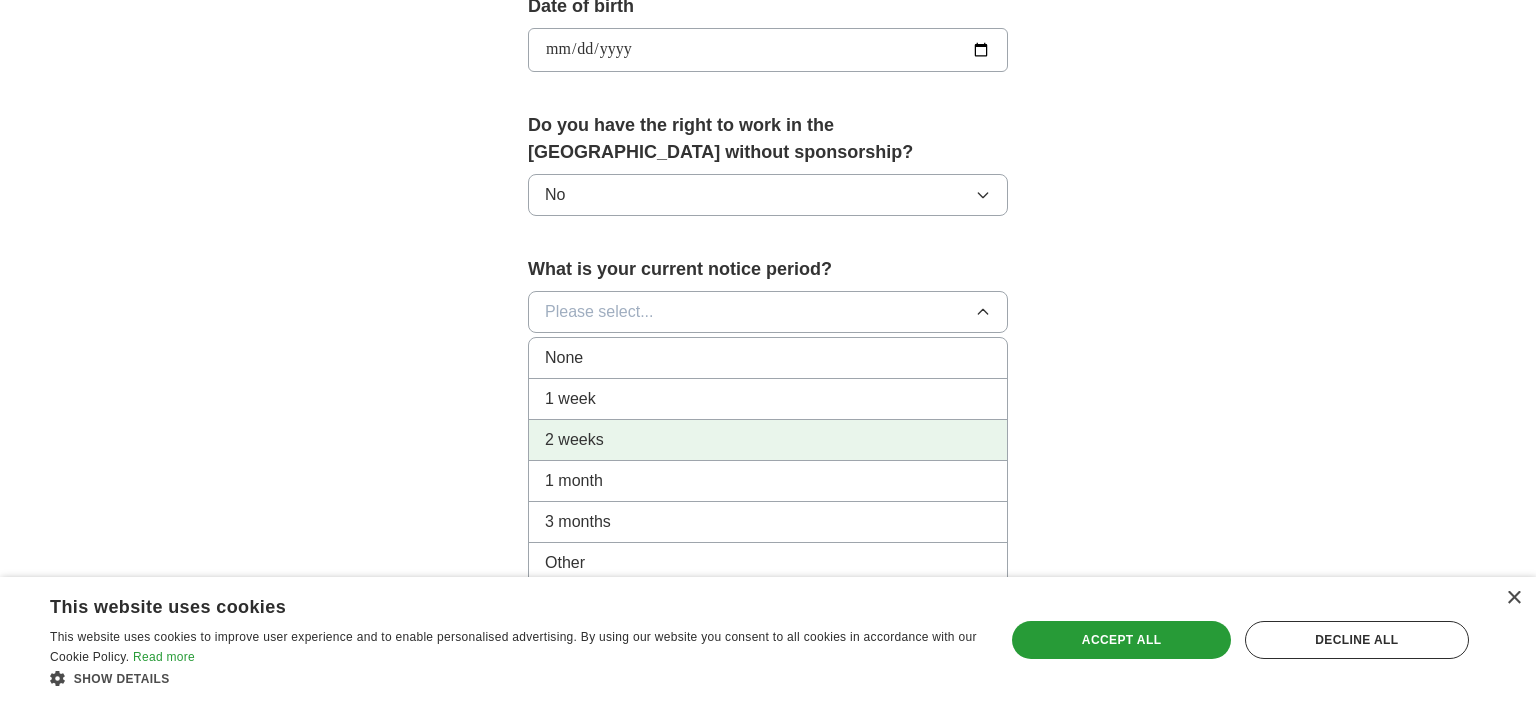 click on "2 weeks" at bounding box center [768, 440] 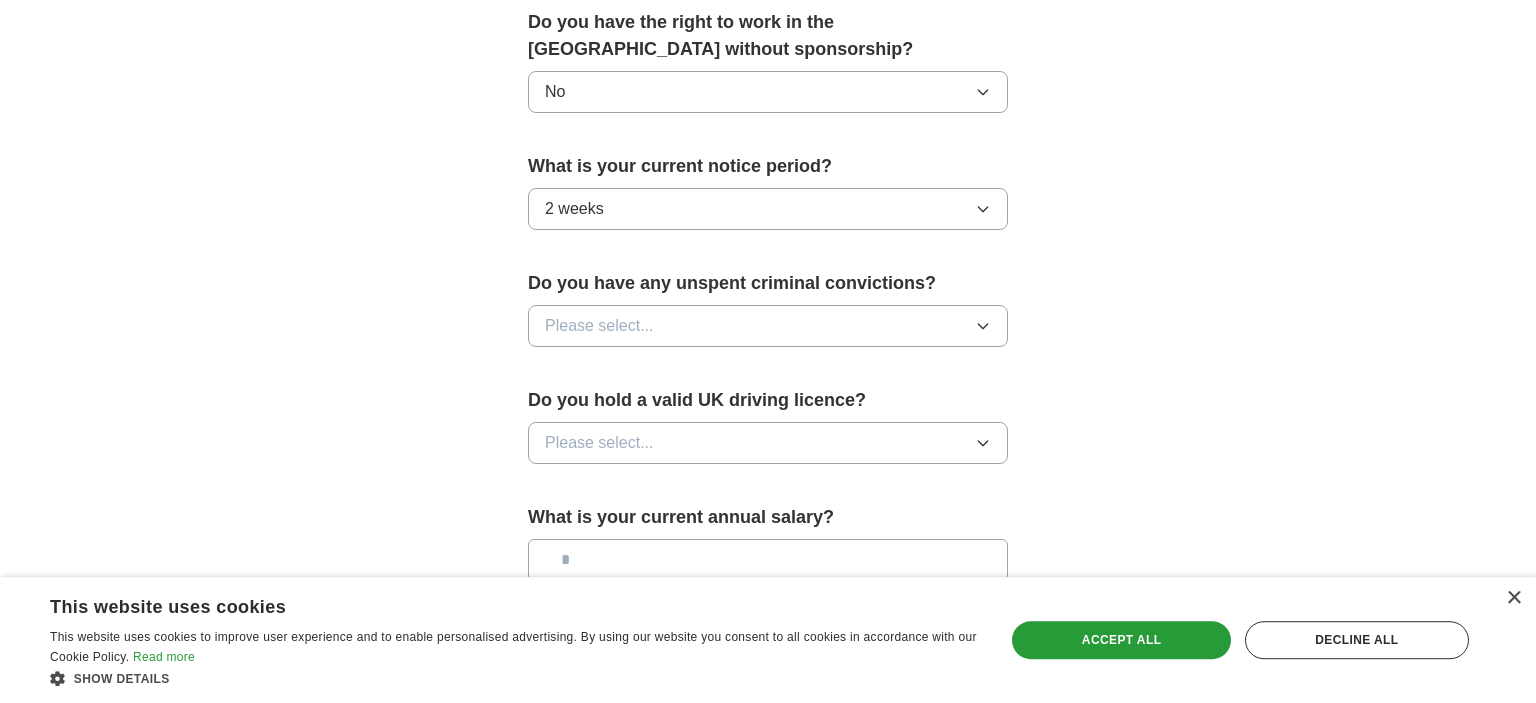 scroll, scrollTop: 1056, scrollLeft: 0, axis: vertical 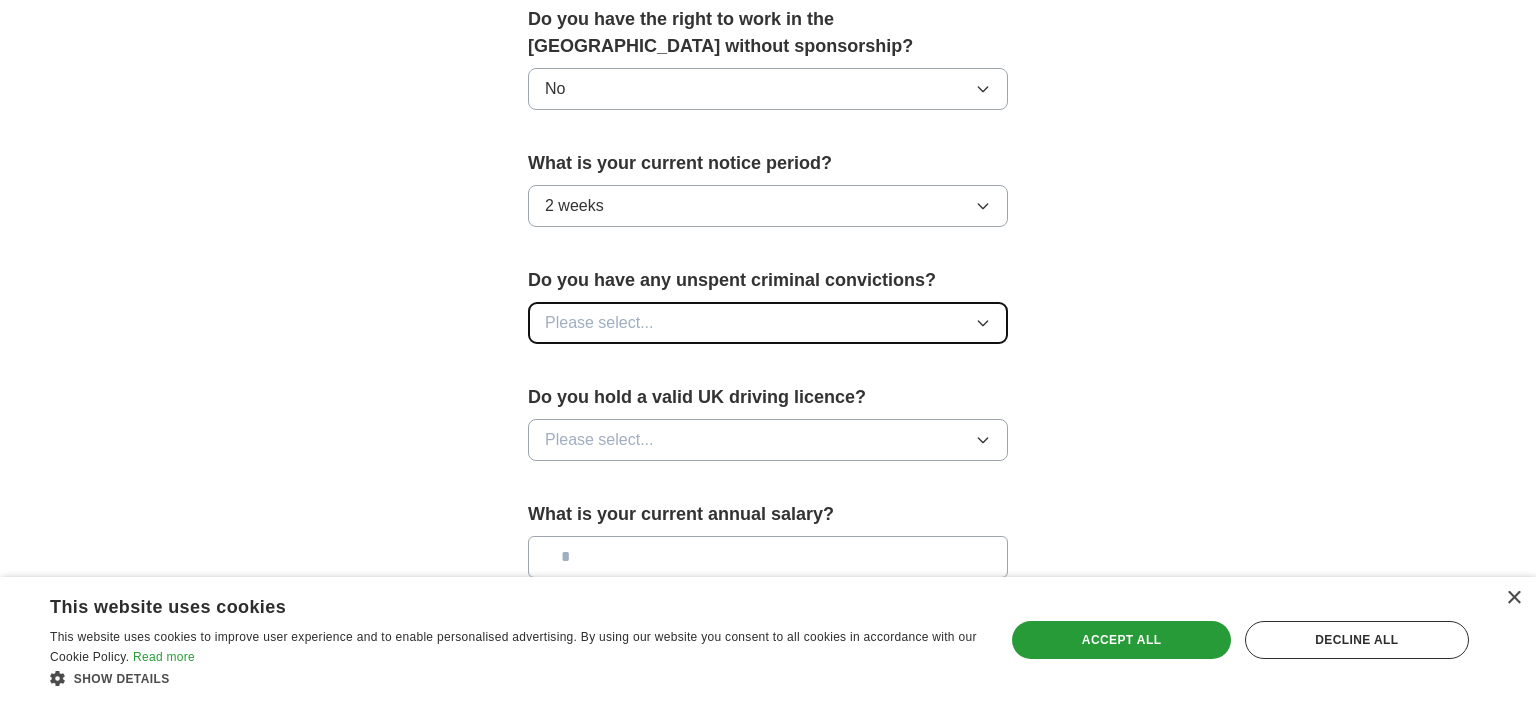 click 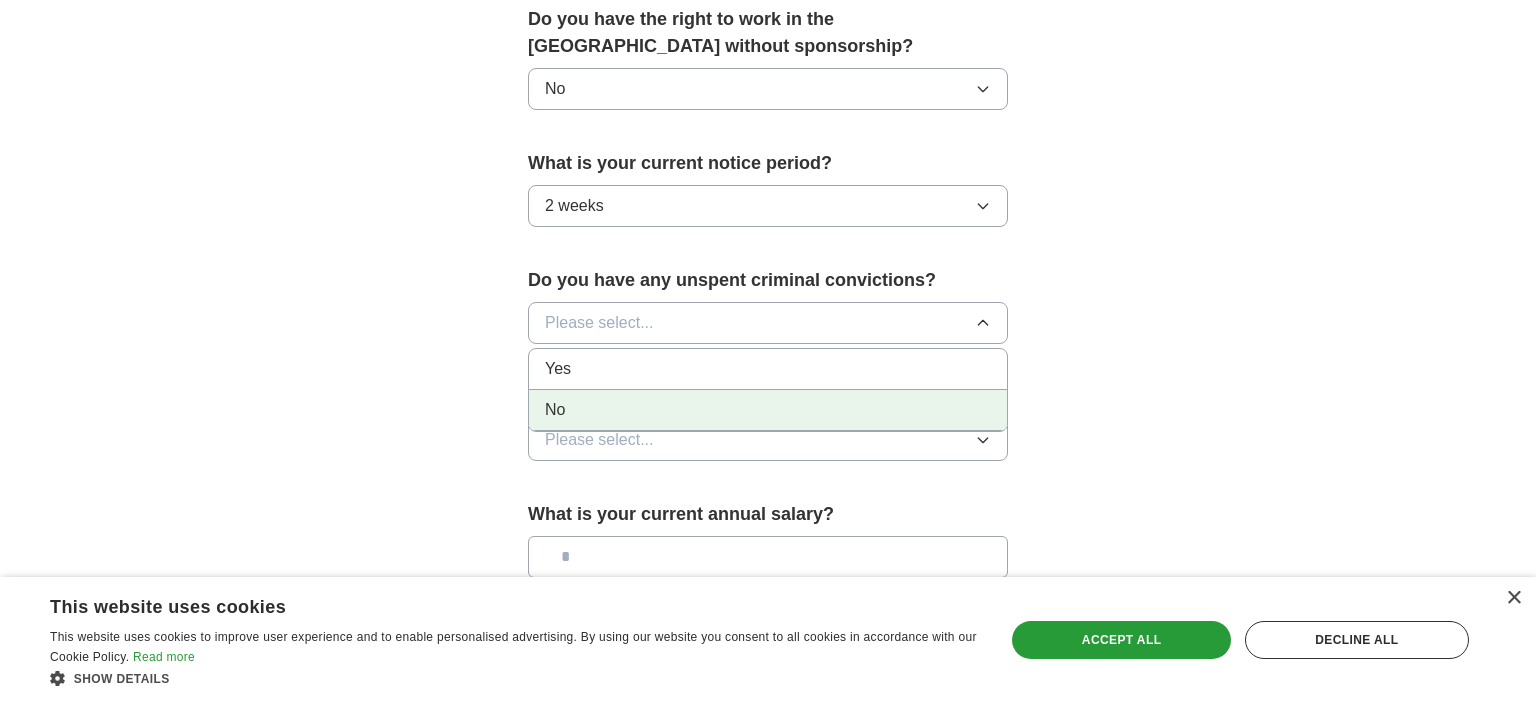 click on "No" at bounding box center [768, 410] 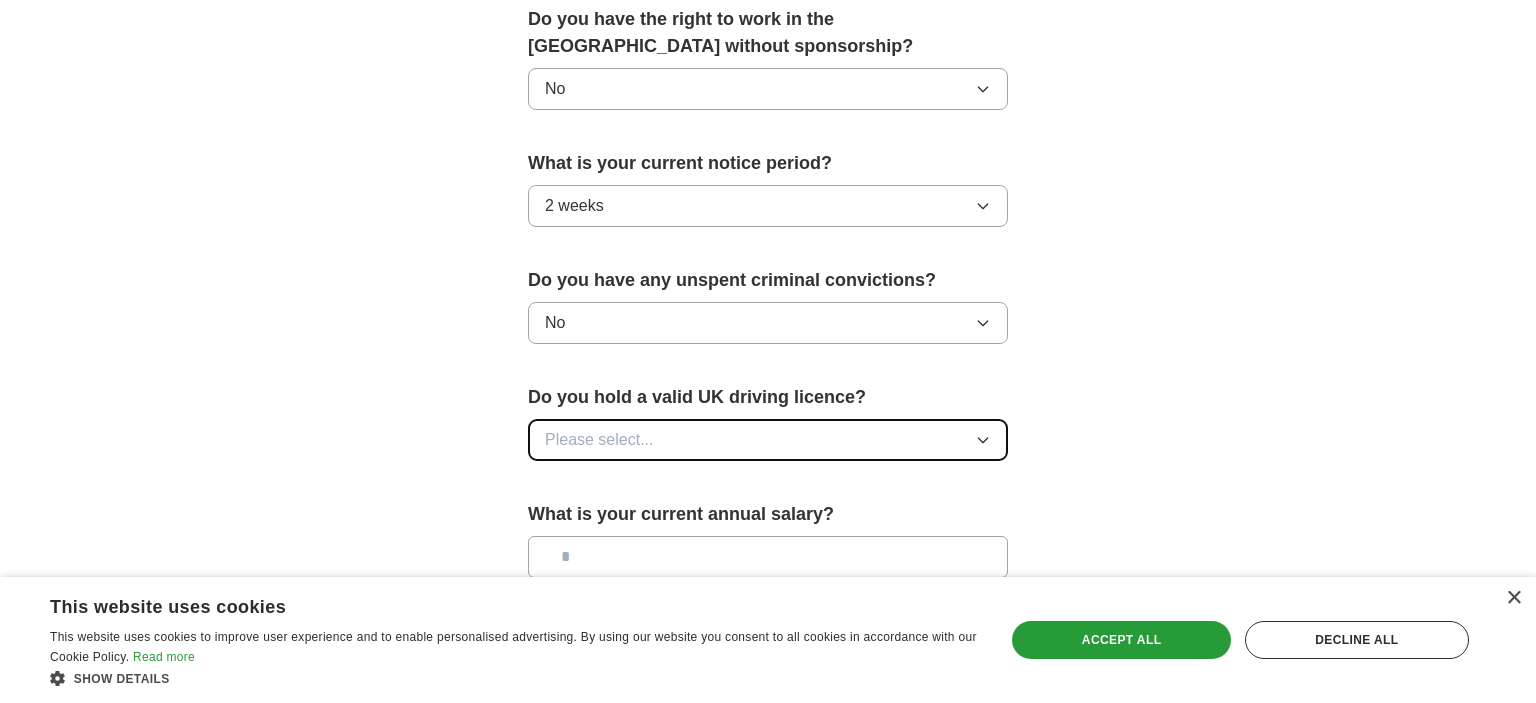 click 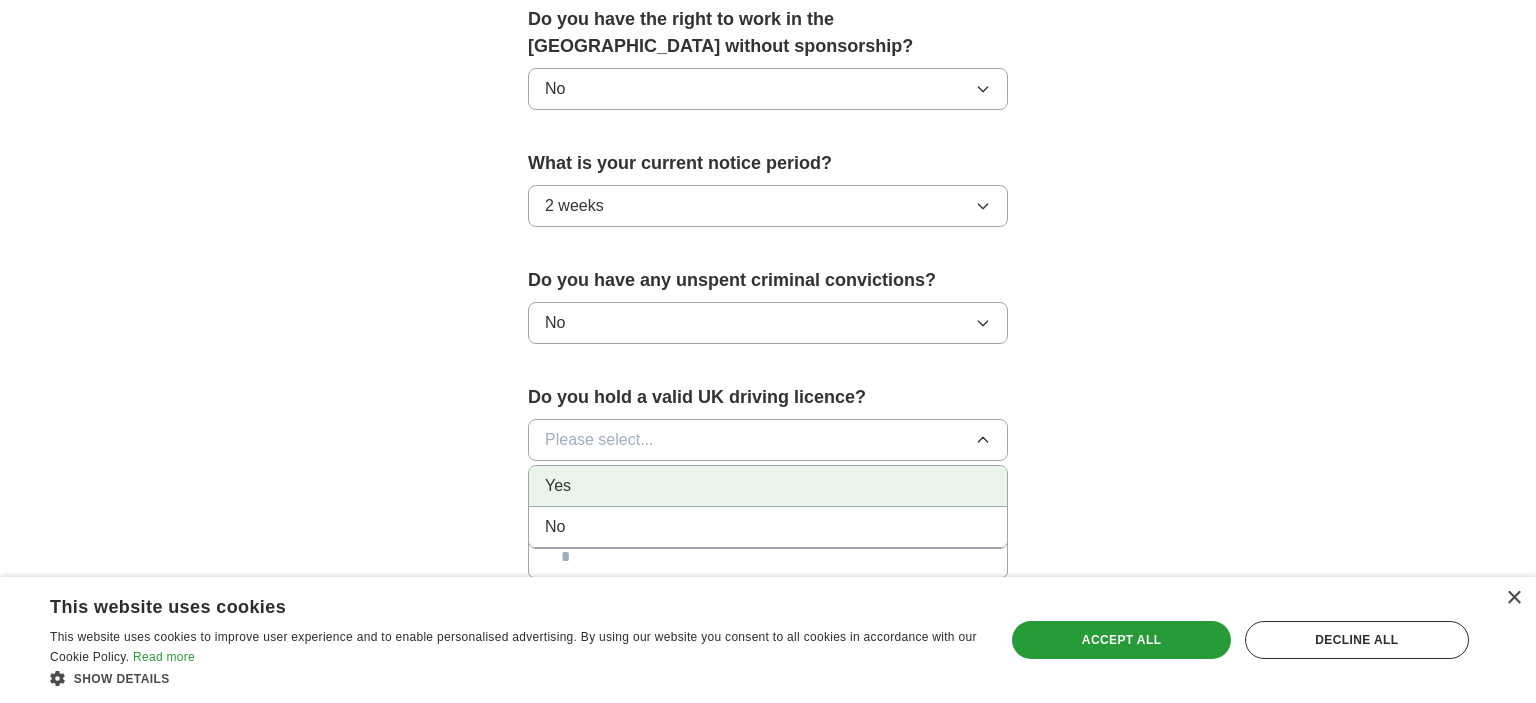 click on "Yes" at bounding box center [768, 486] 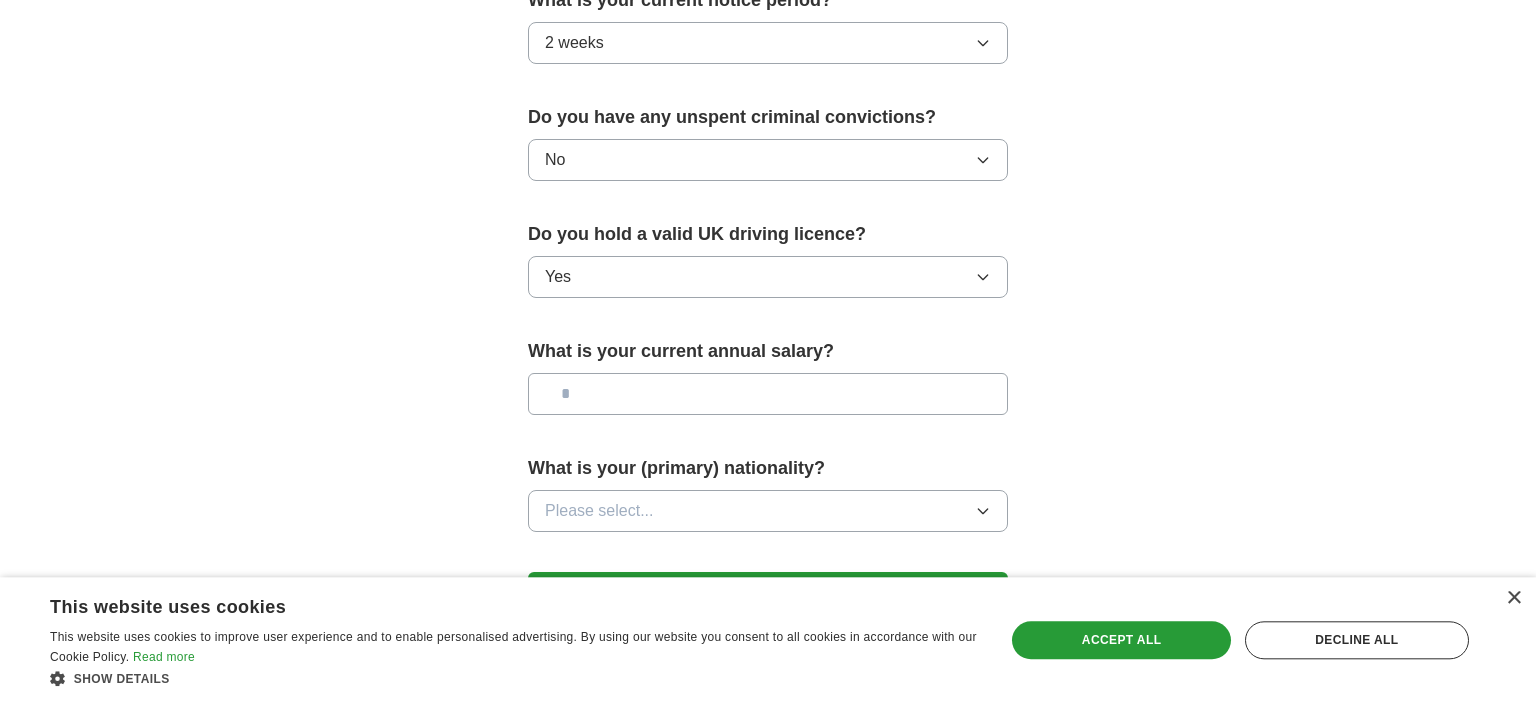 scroll, scrollTop: 1267, scrollLeft: 0, axis: vertical 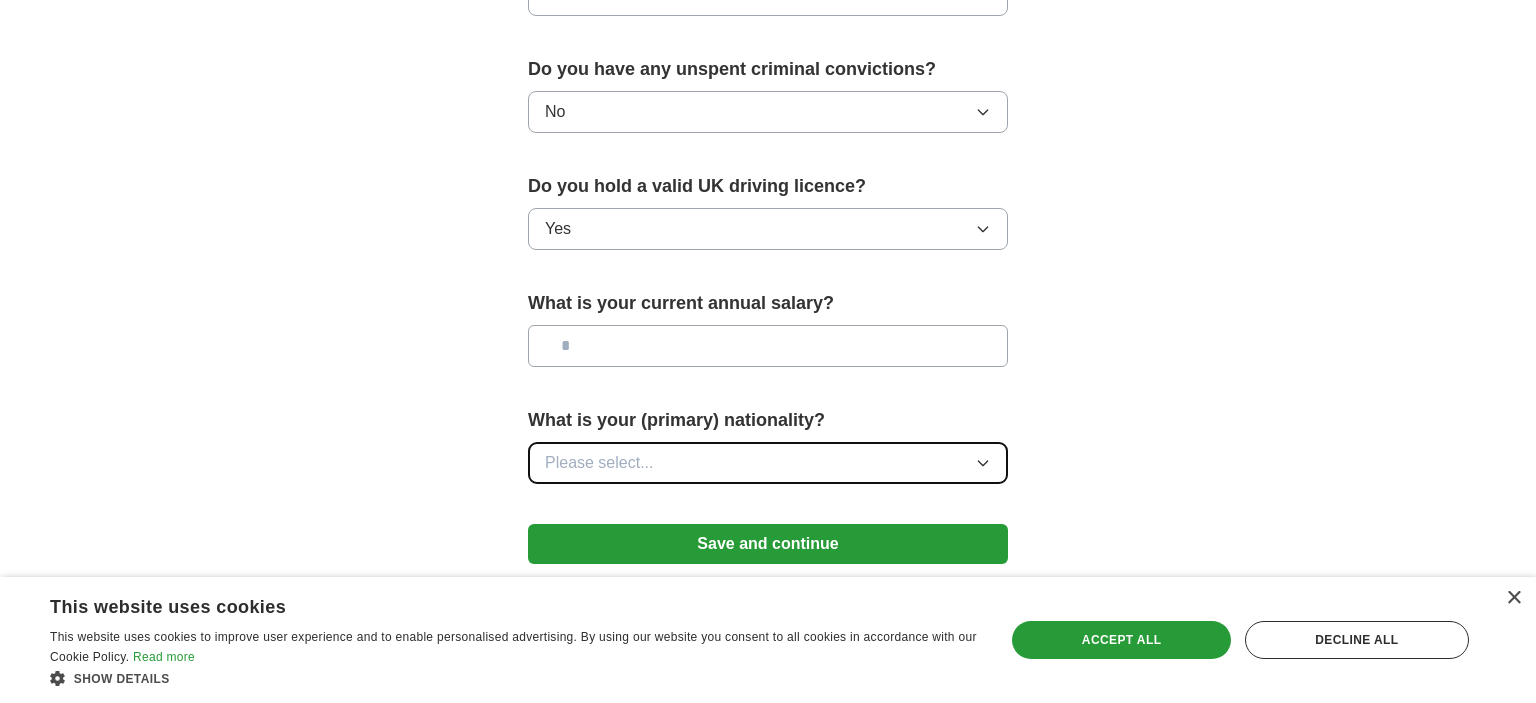 click 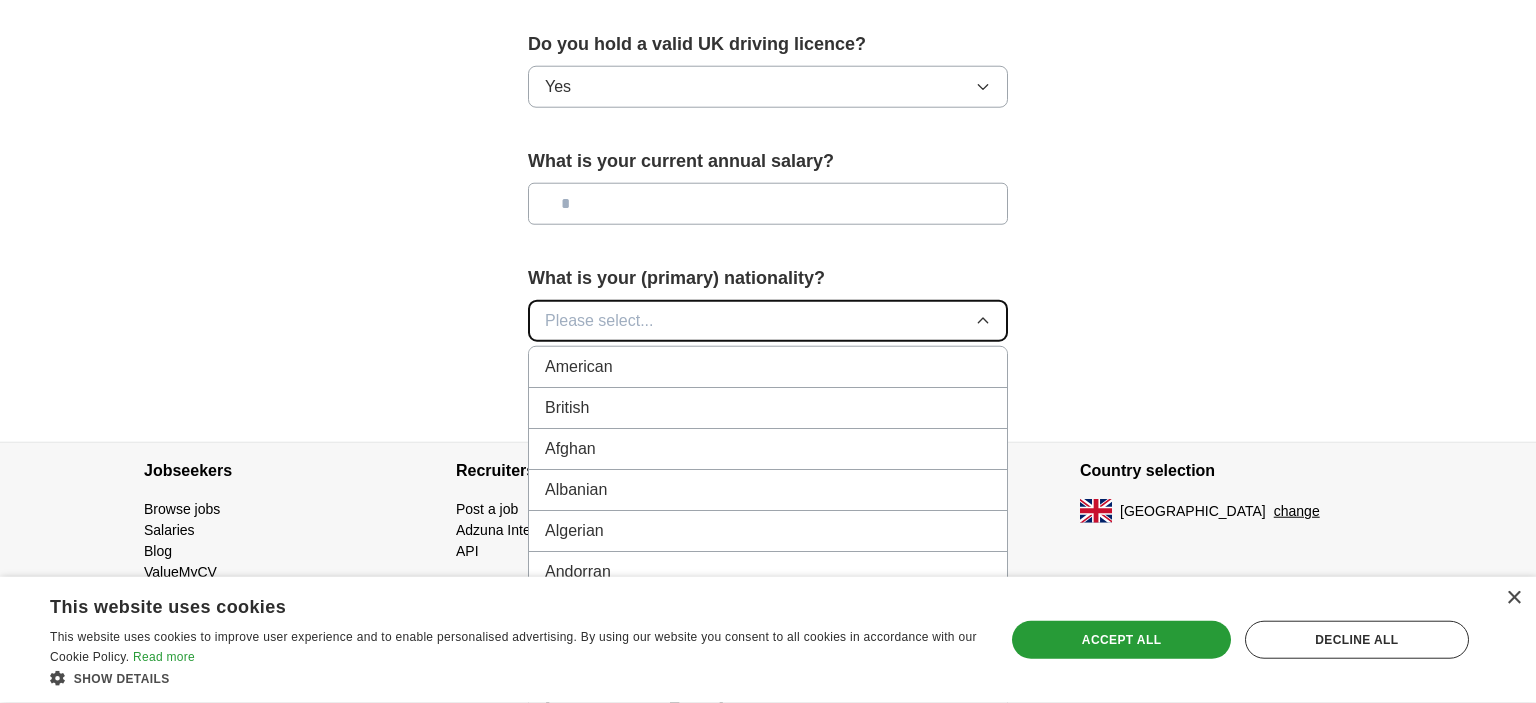 scroll, scrollTop: 1444, scrollLeft: 0, axis: vertical 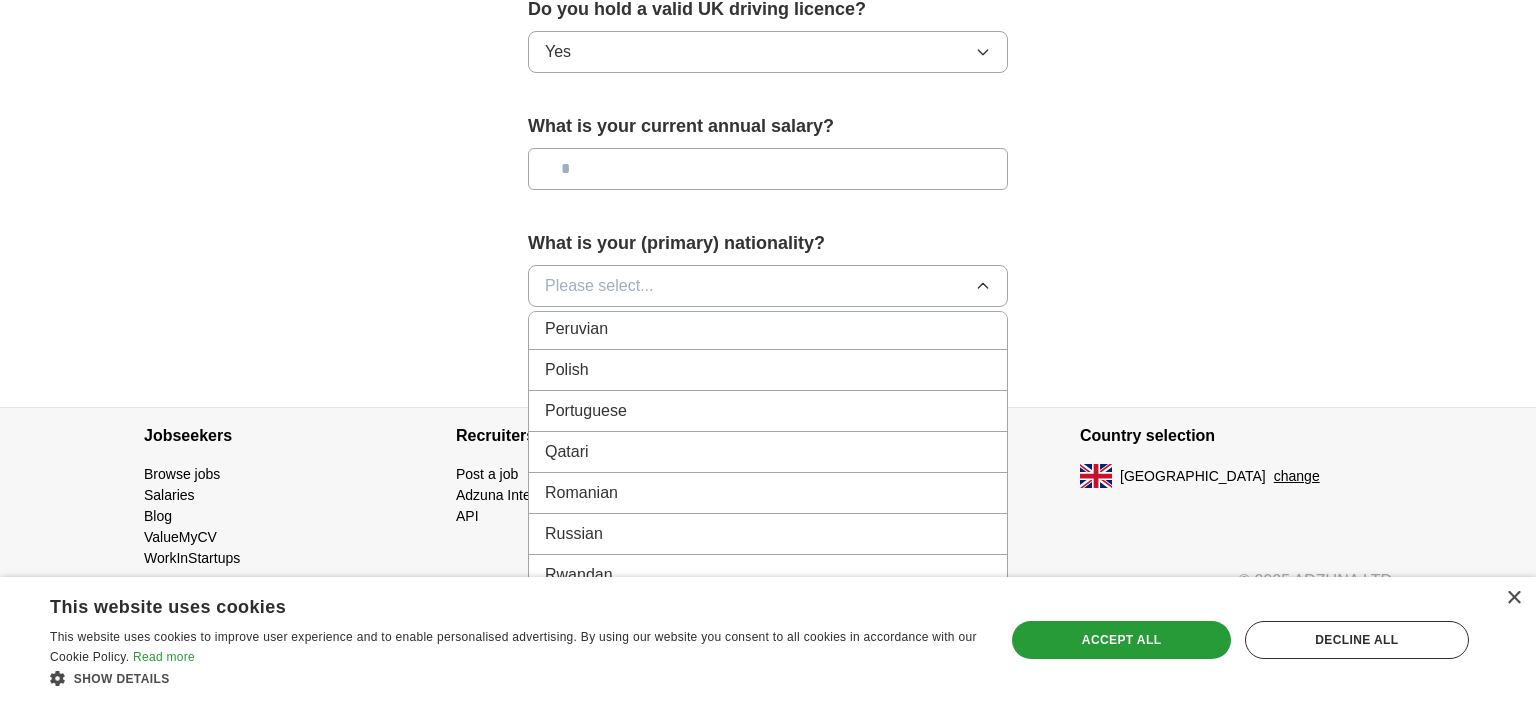 click on "Russian" at bounding box center (768, 534) 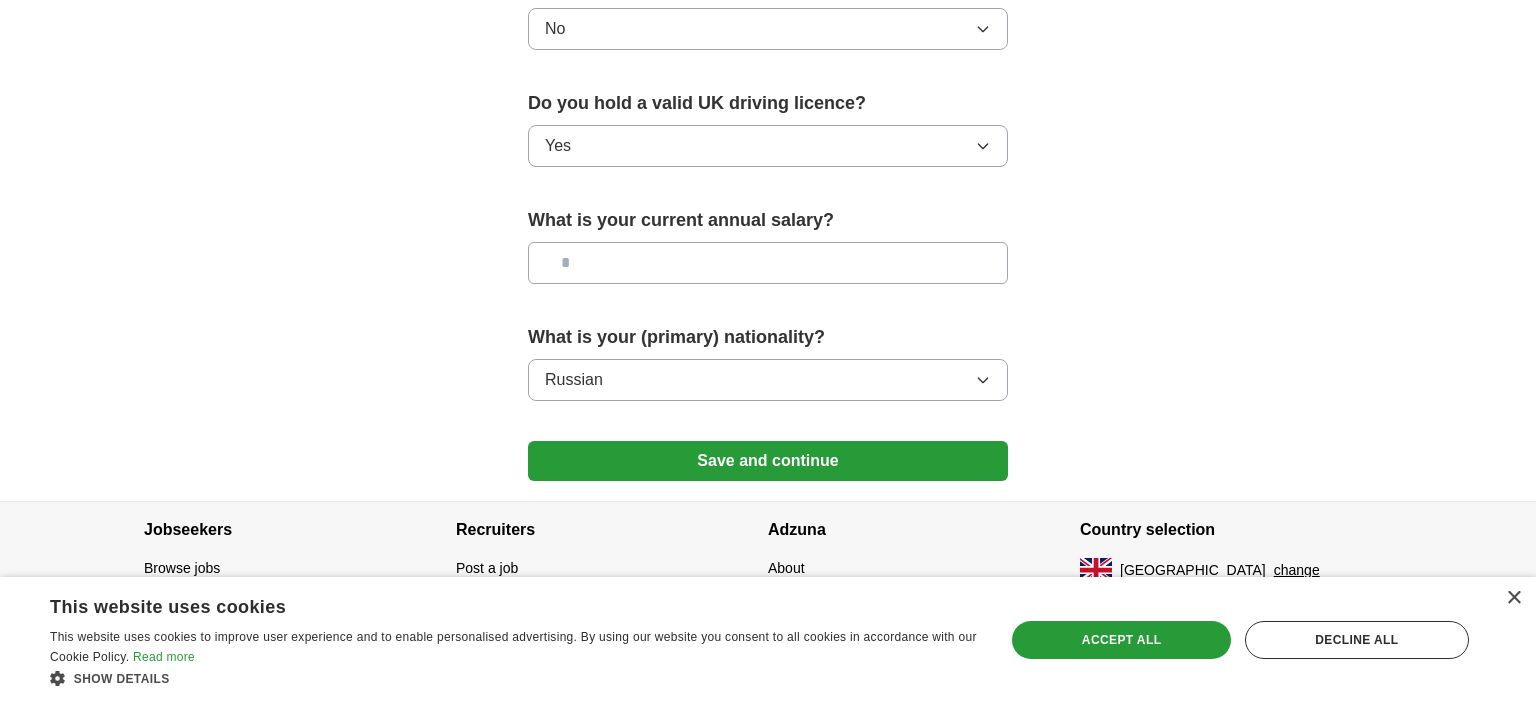 scroll, scrollTop: 1342, scrollLeft: 0, axis: vertical 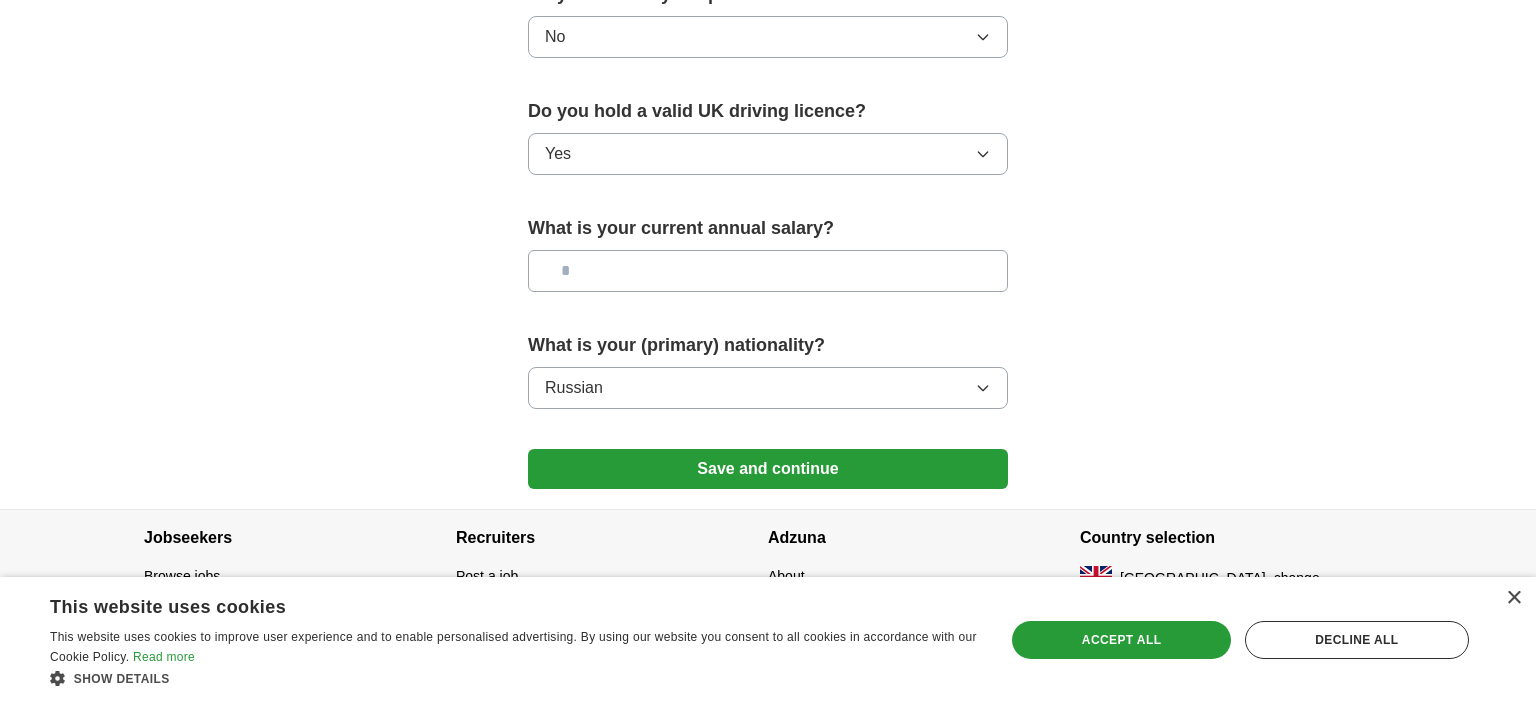 click at bounding box center (768, 271) 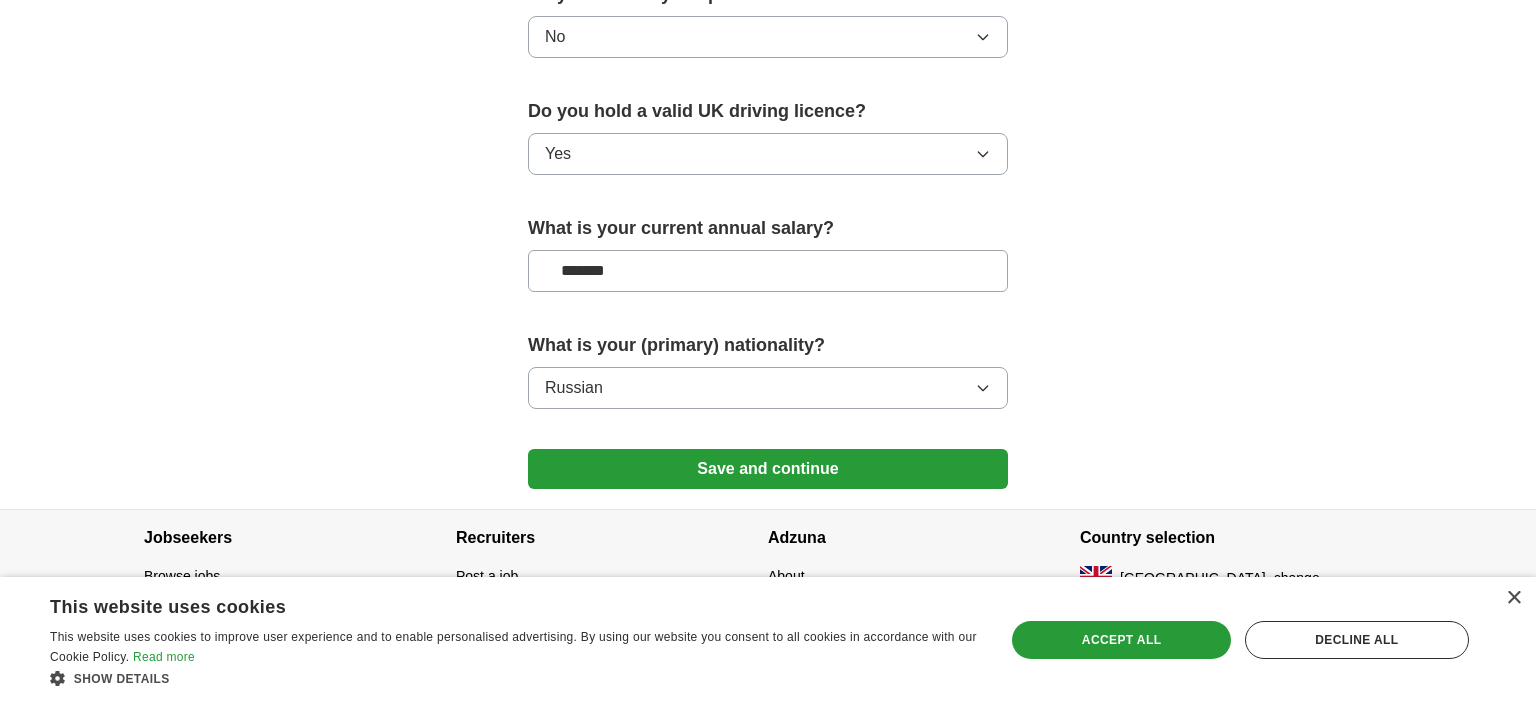click on "*******" at bounding box center [768, 271] 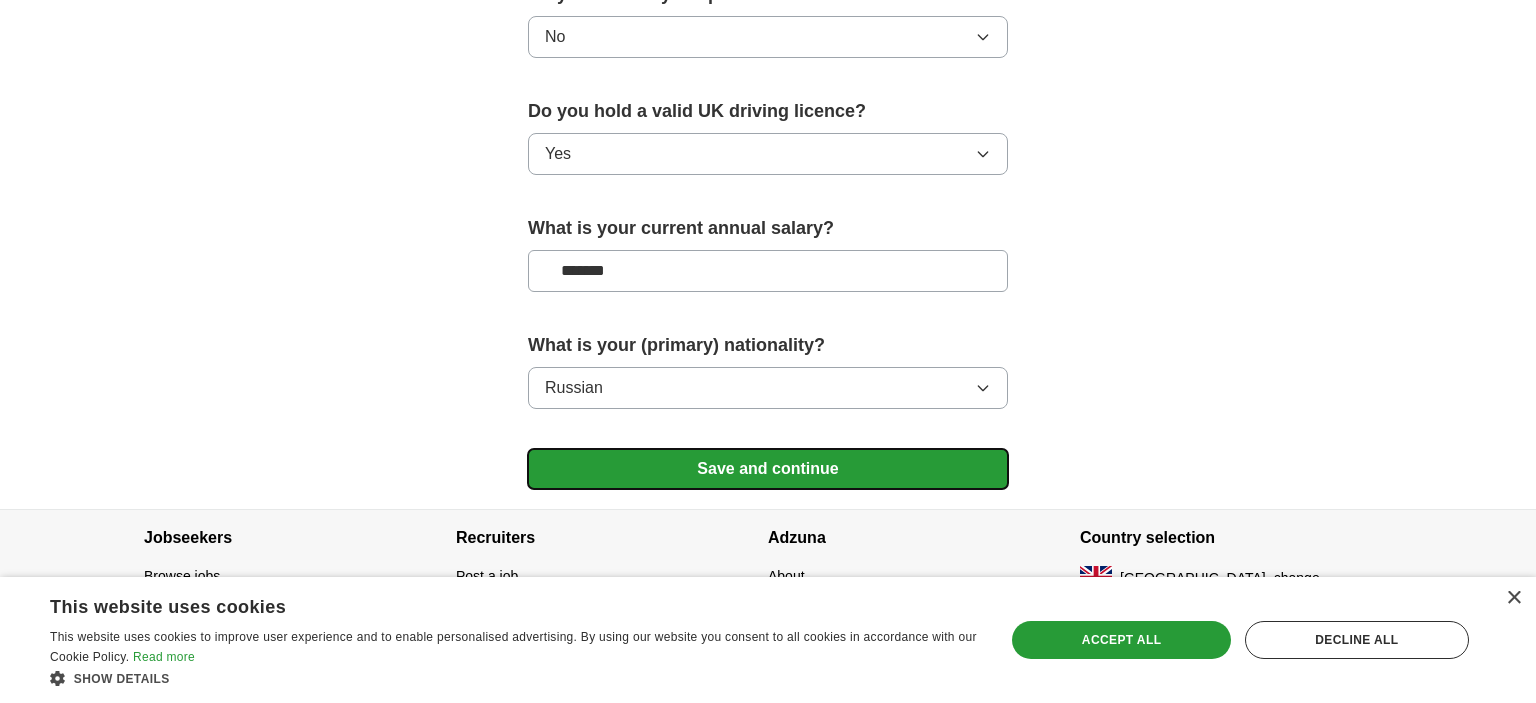 click on "Save and continue" at bounding box center [768, 469] 